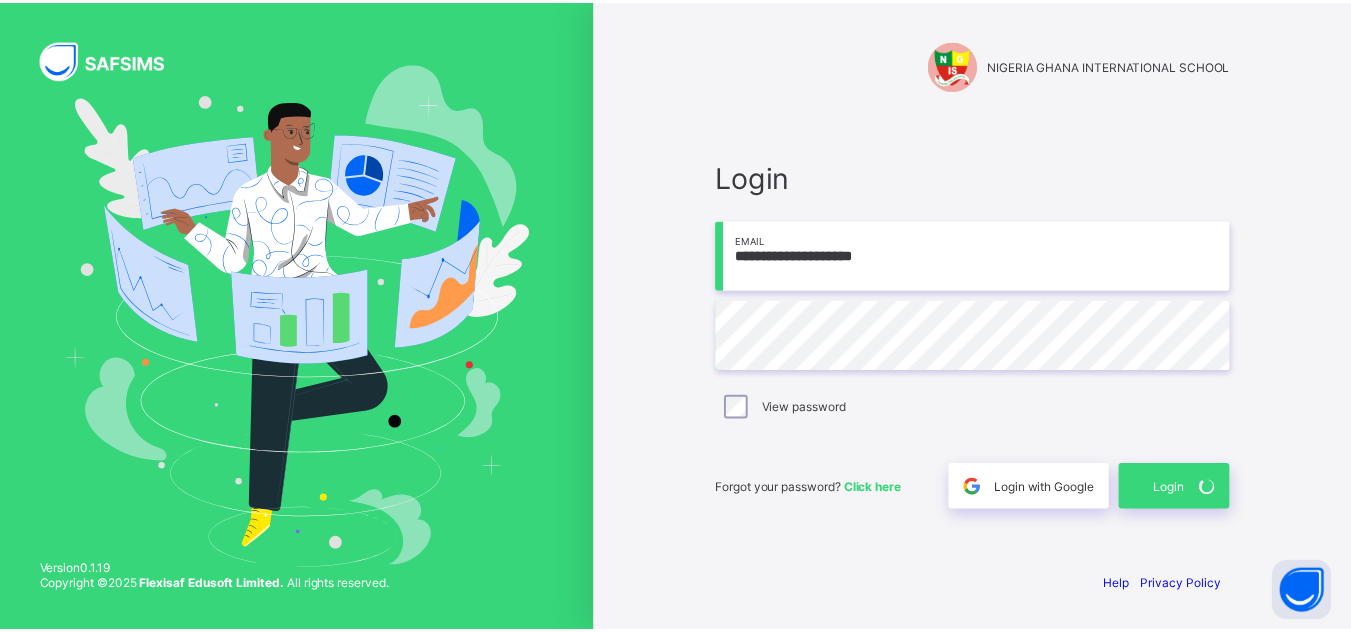 scroll, scrollTop: 0, scrollLeft: 0, axis: both 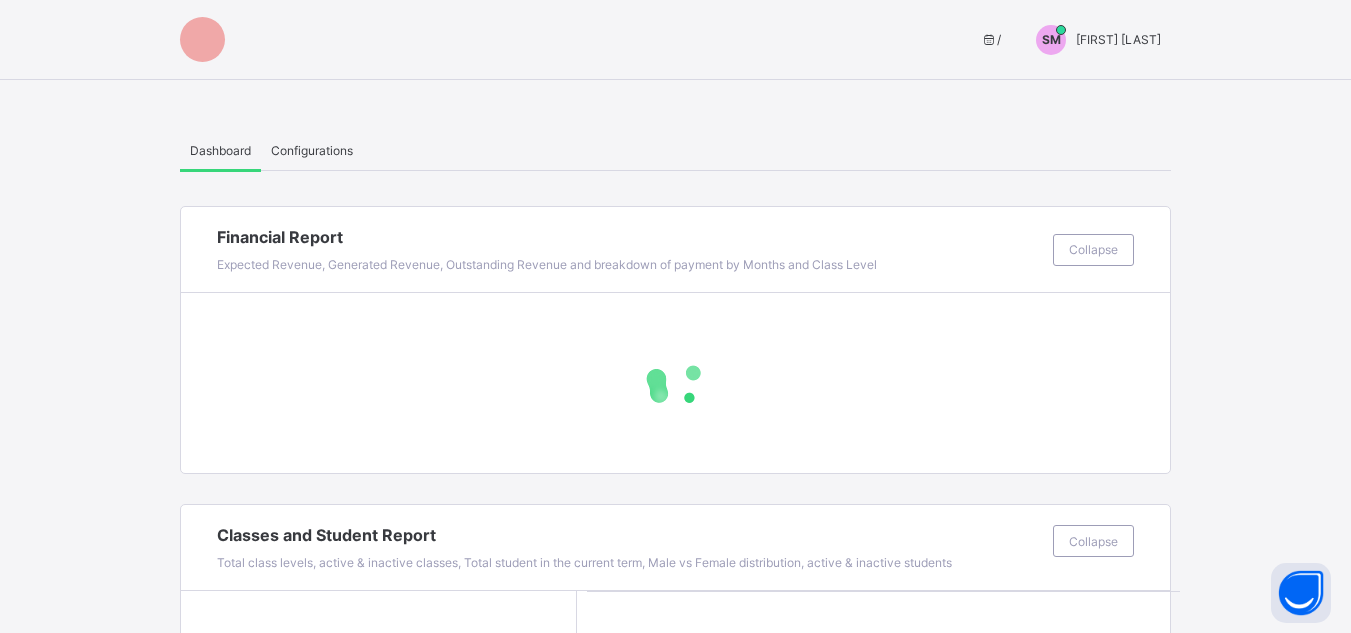drag, startPoint x: 1136, startPoint y: 31, endPoint x: 1109, endPoint y: 38, distance: 27.89265 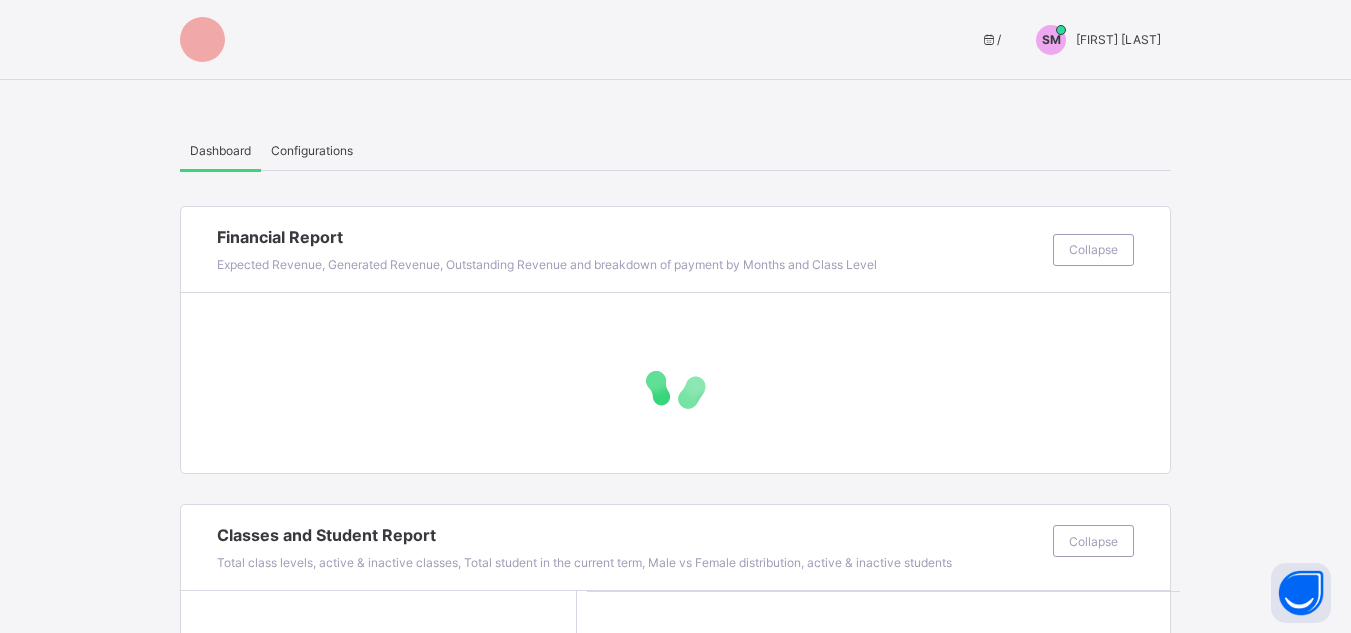 click on "SM Sa'adatu  Muhammed" at bounding box center (1093, 40) 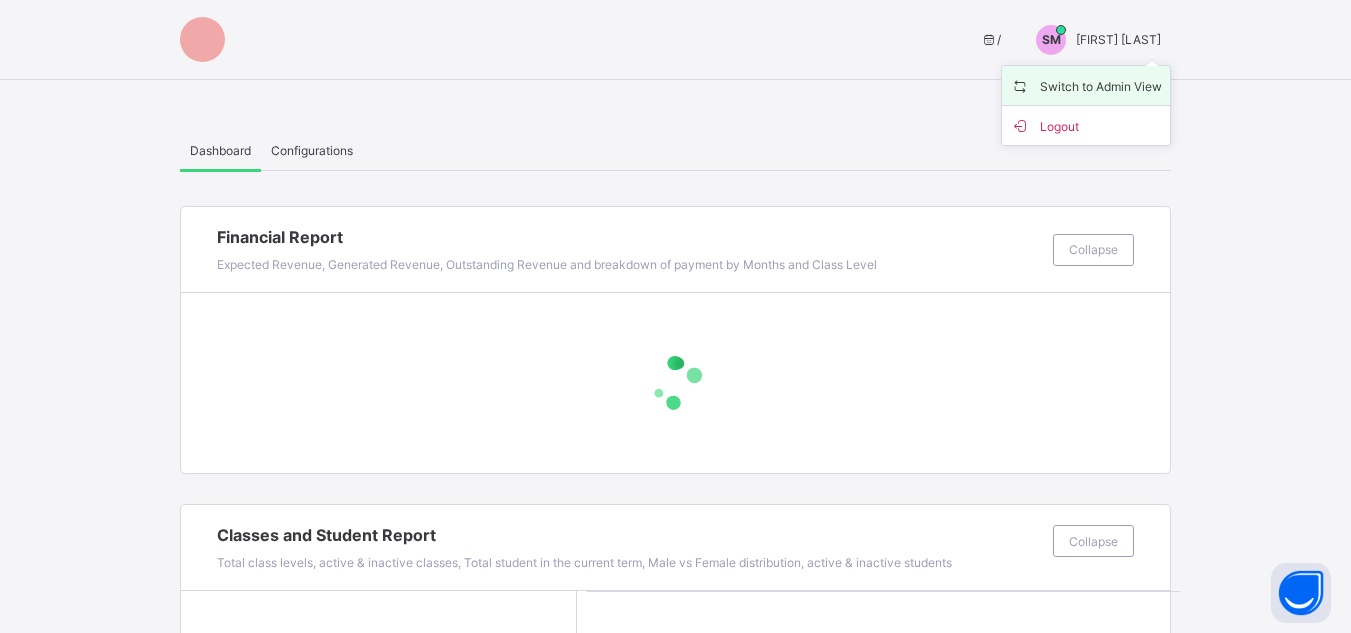 click on "Switch to Admin View" at bounding box center (1086, 85) 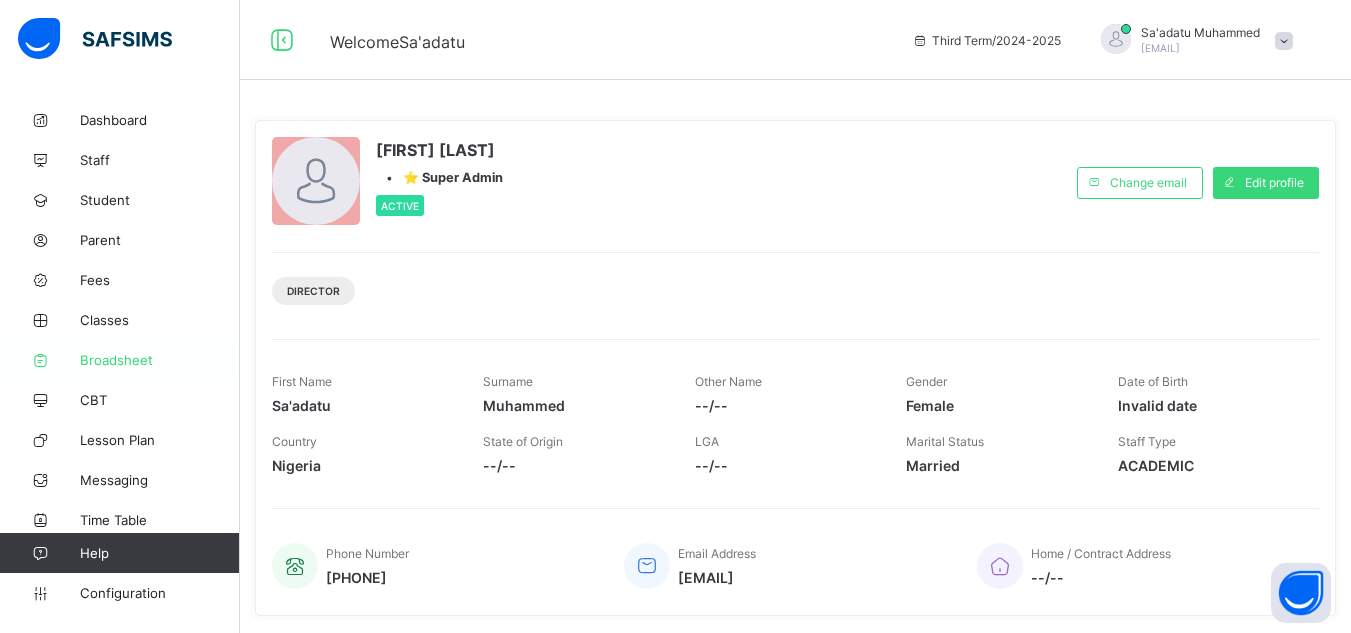 click on "Broadsheet" at bounding box center (160, 360) 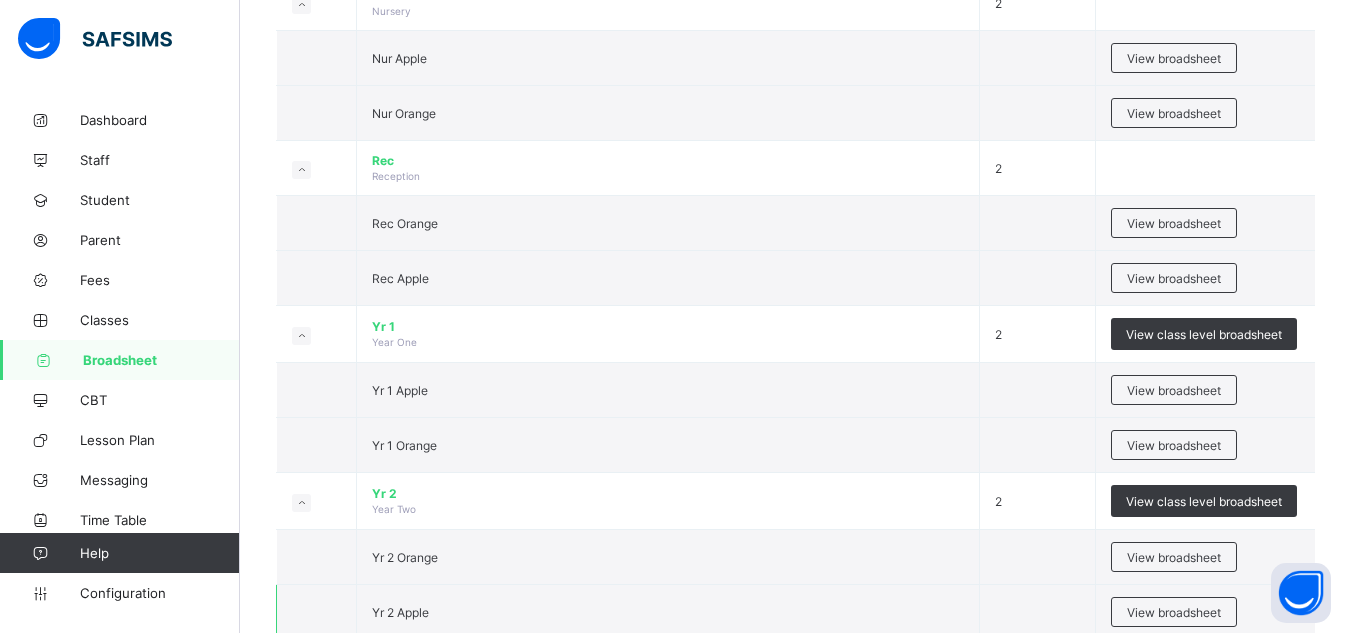 scroll, scrollTop: 500, scrollLeft: 0, axis: vertical 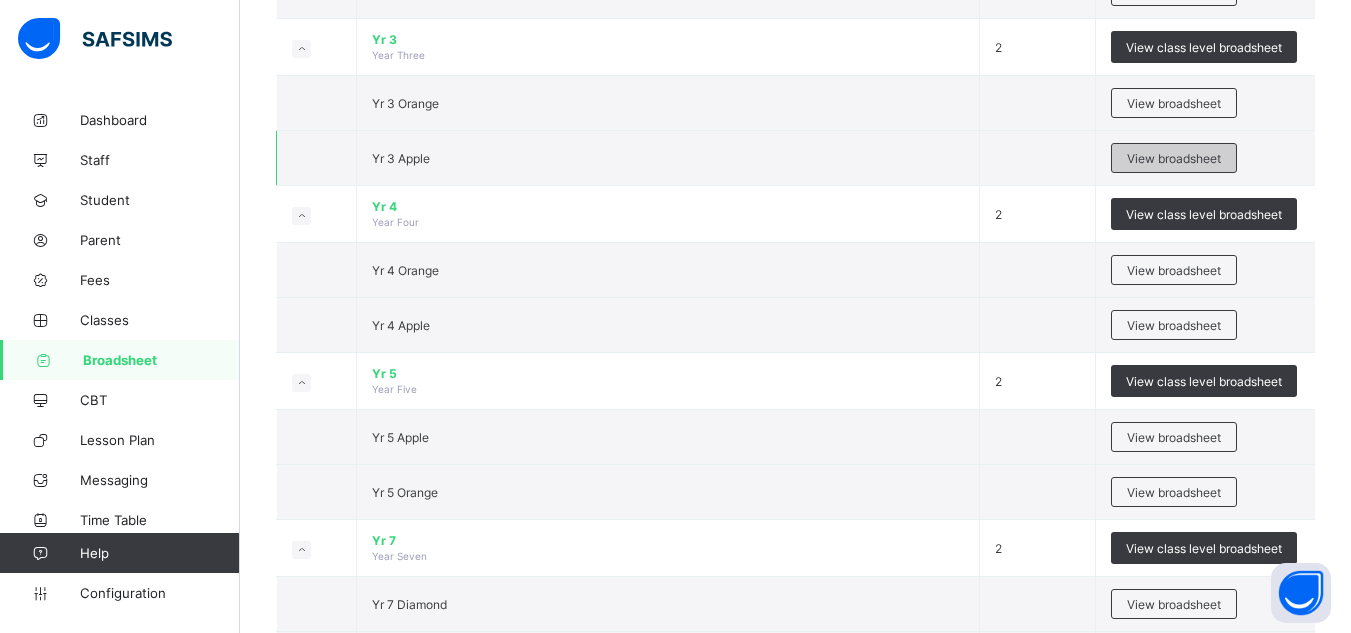 click on "View broadsheet" at bounding box center [1174, 158] 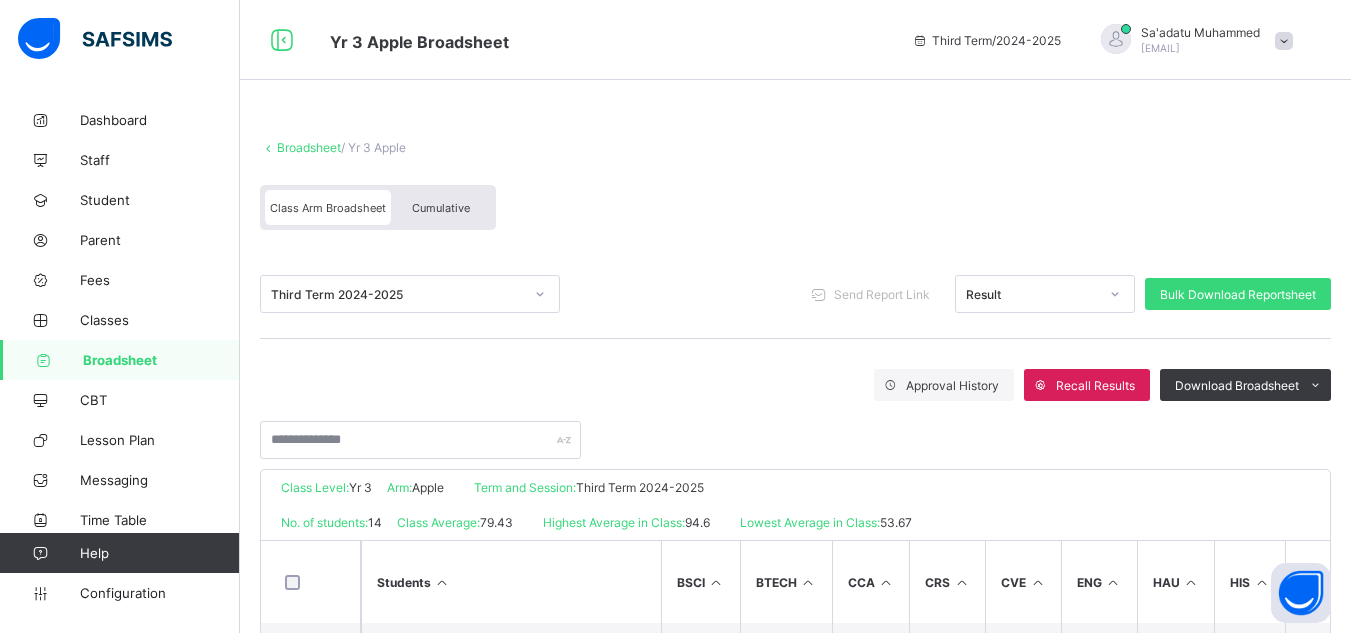 scroll, scrollTop: 400, scrollLeft: 0, axis: vertical 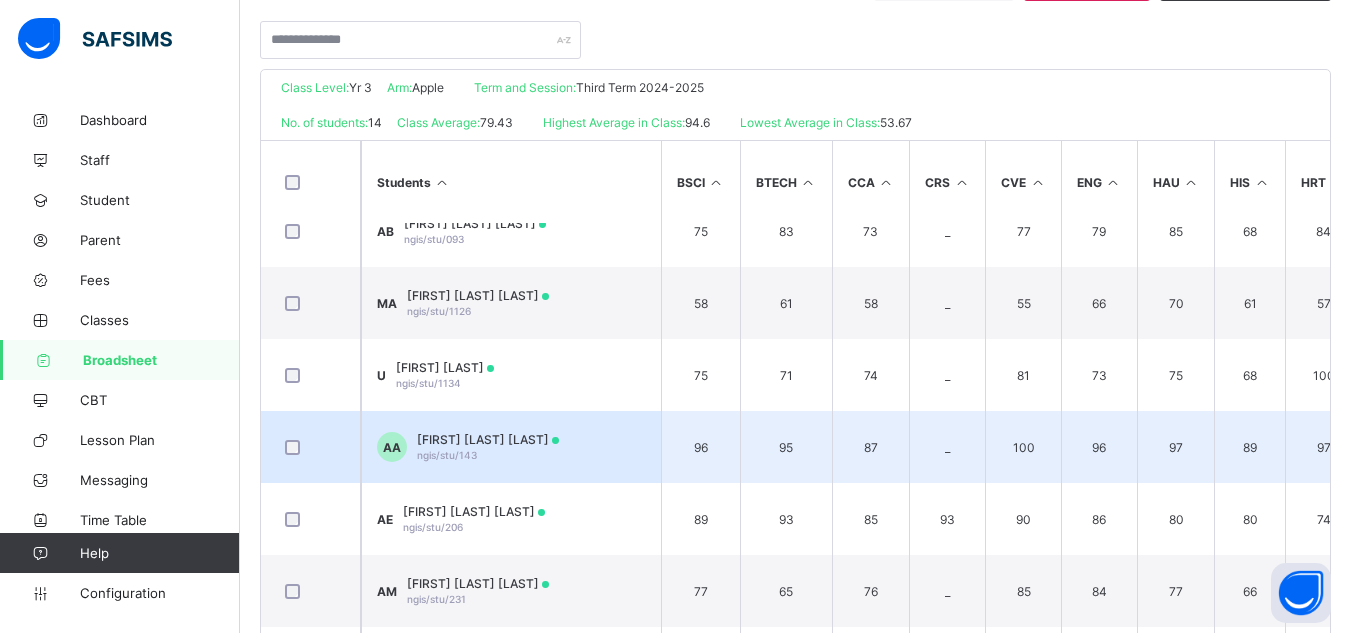 click on "Abubakar Abubakar  Al-Amin" at bounding box center [488, 439] 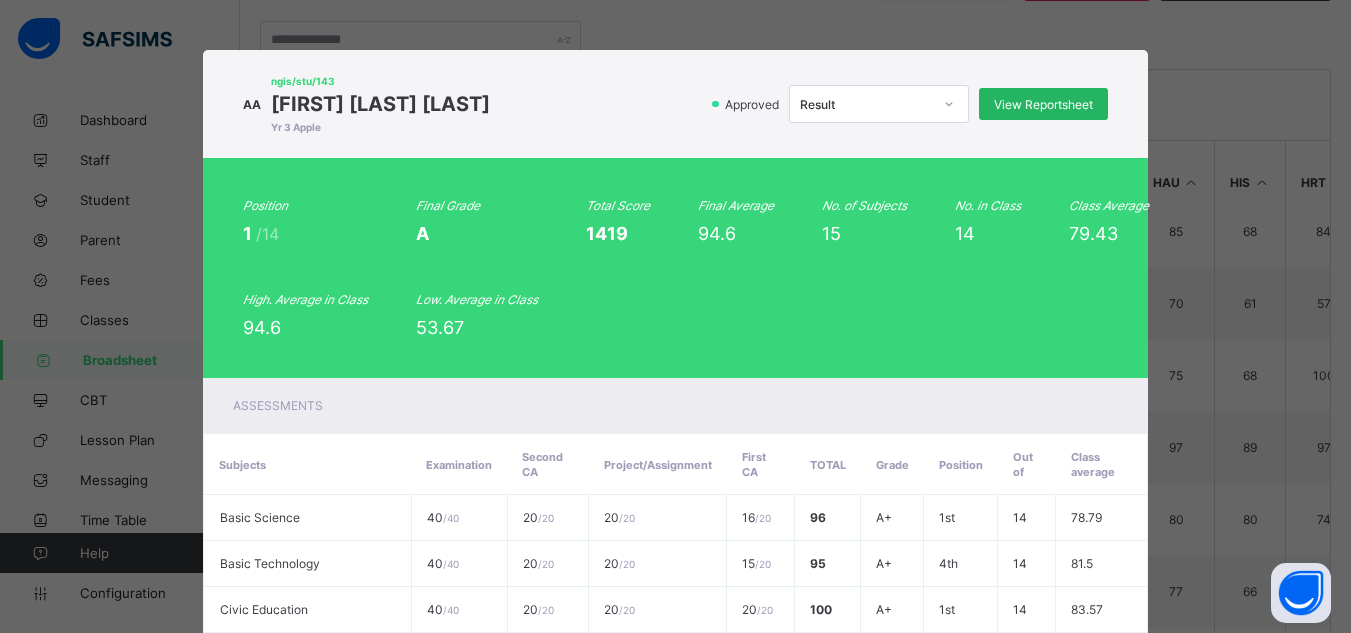 click on "View Reportsheet" at bounding box center [1043, 104] 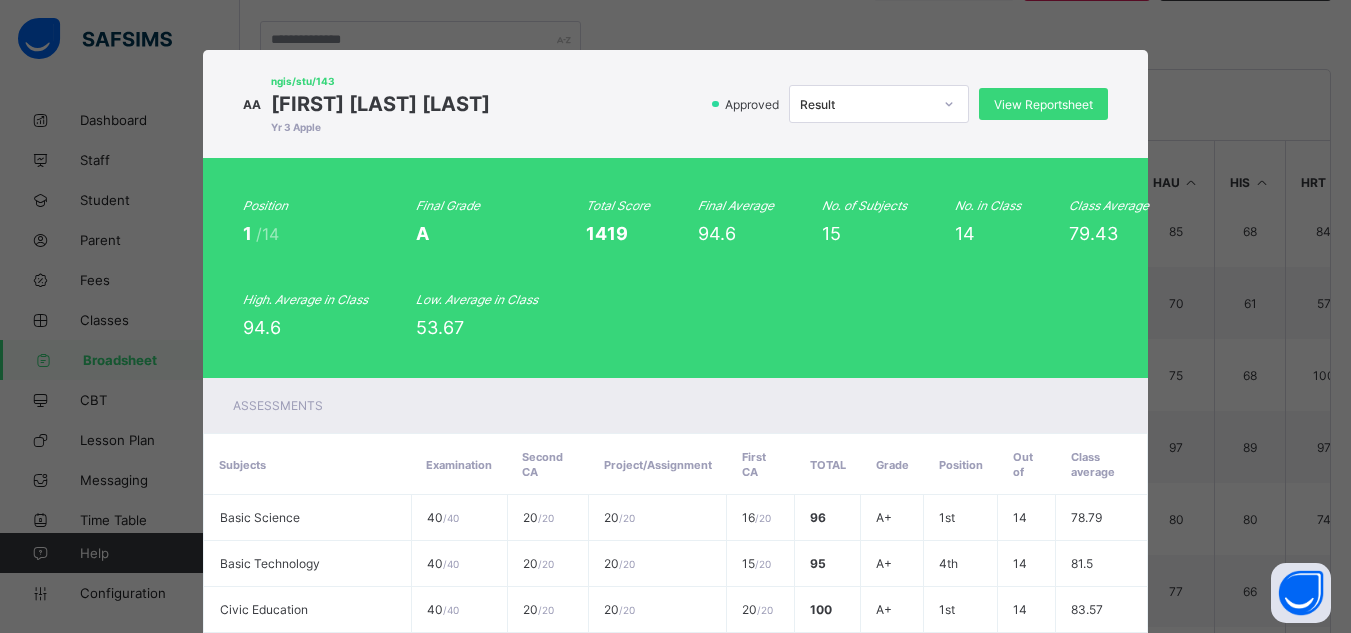 scroll, scrollTop: 762, scrollLeft: 0, axis: vertical 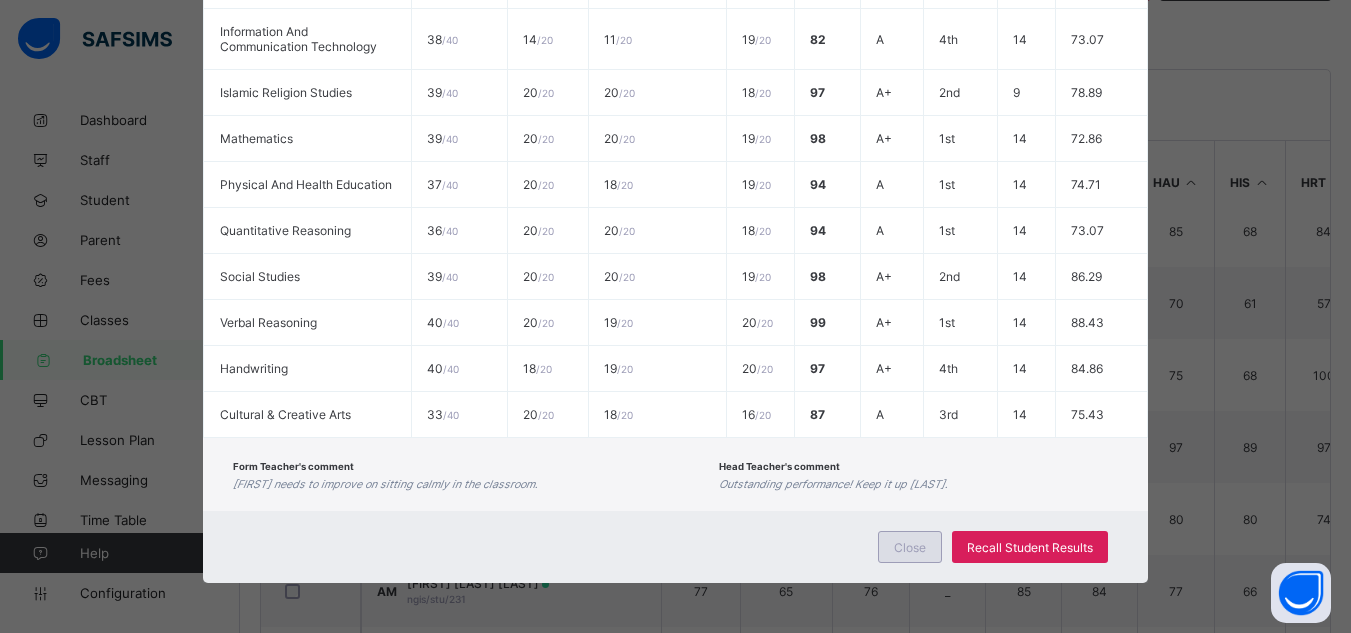 click on "Close" at bounding box center (910, 547) 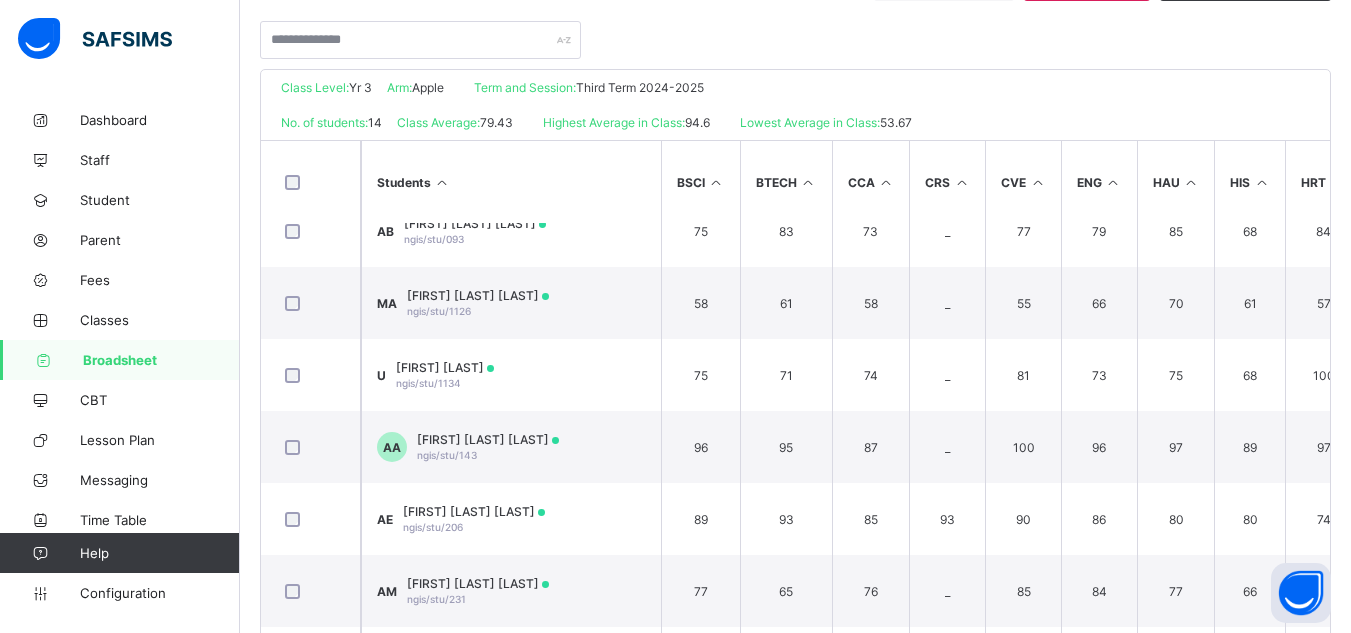 click on "Broadsheet" at bounding box center [161, 360] 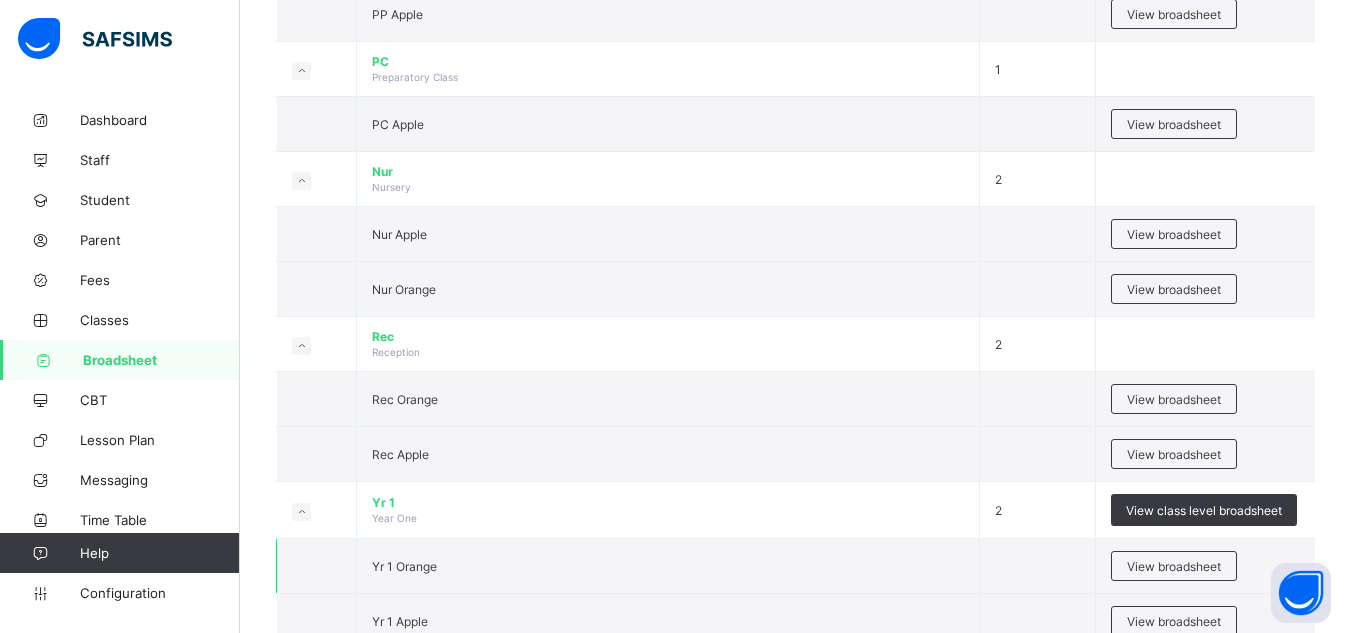 scroll, scrollTop: 500, scrollLeft: 0, axis: vertical 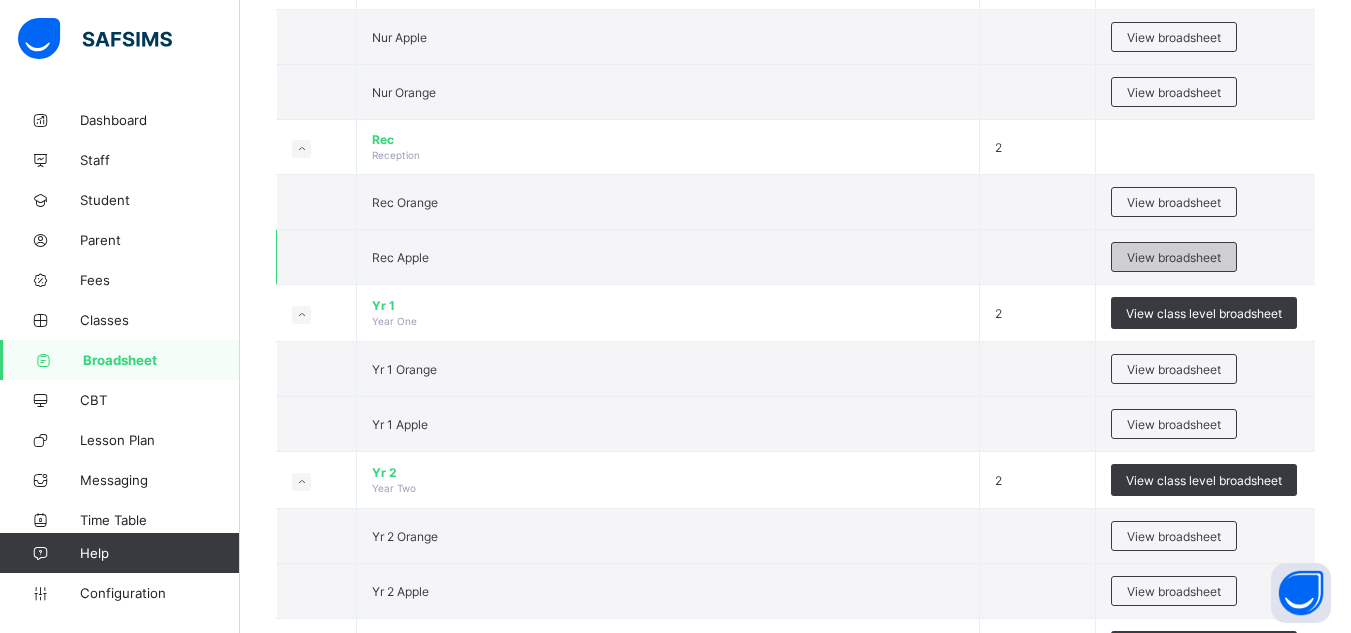 click on "View broadsheet" at bounding box center (1174, 257) 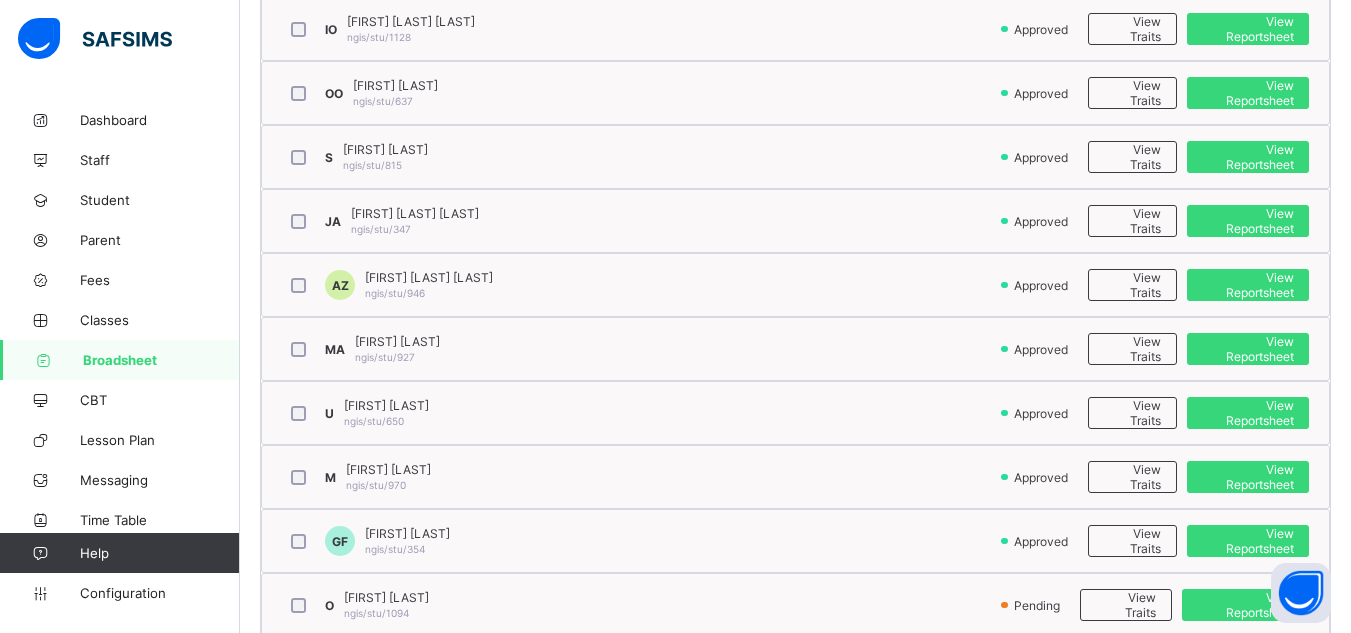 scroll, scrollTop: 989, scrollLeft: 0, axis: vertical 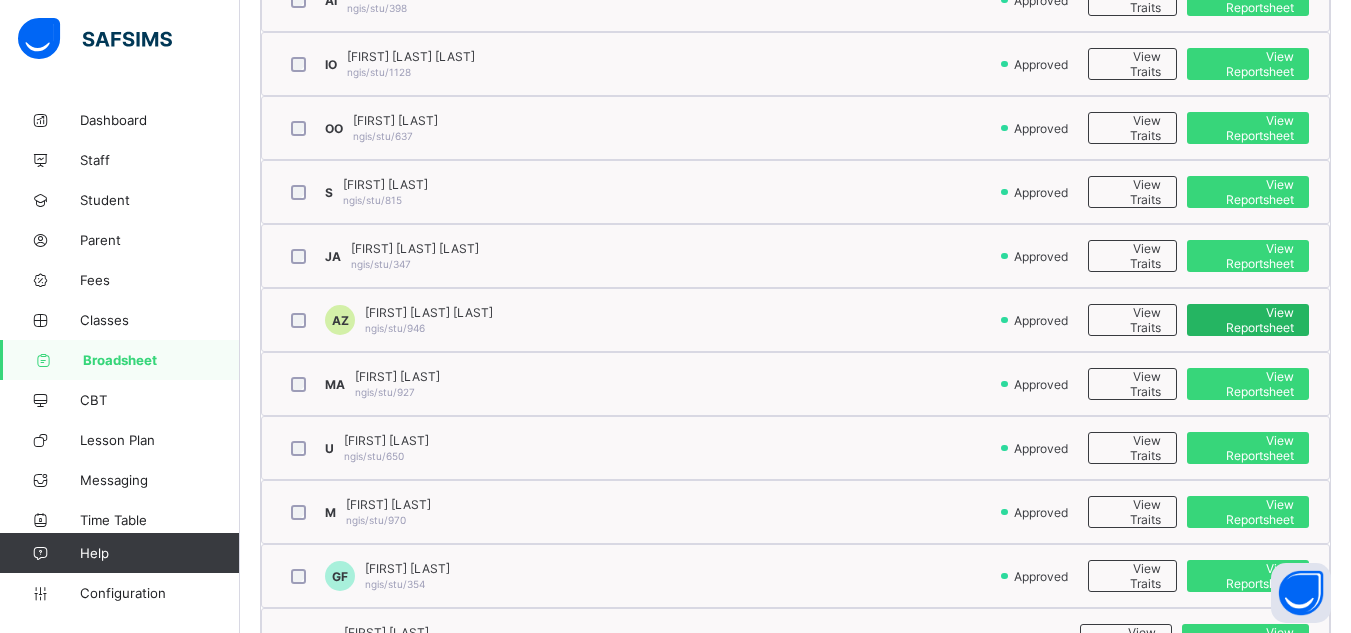 click on "View Reportsheet" at bounding box center [1248, 320] 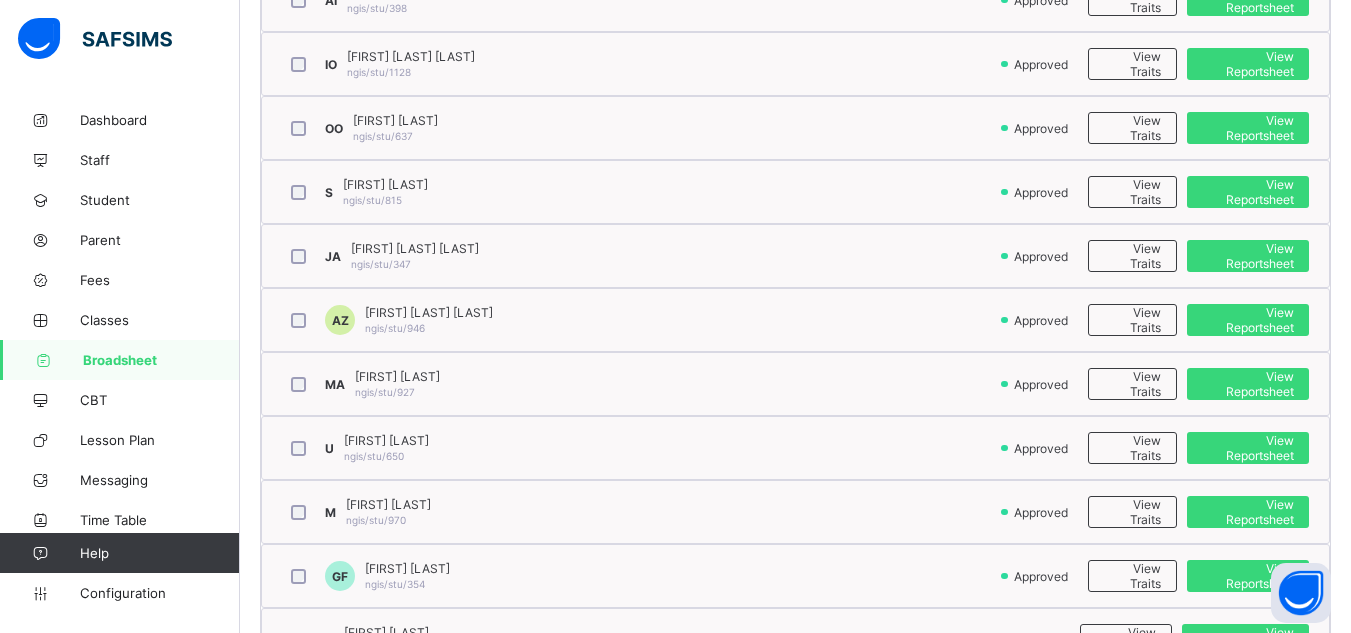click on "Help" at bounding box center (159, 553) 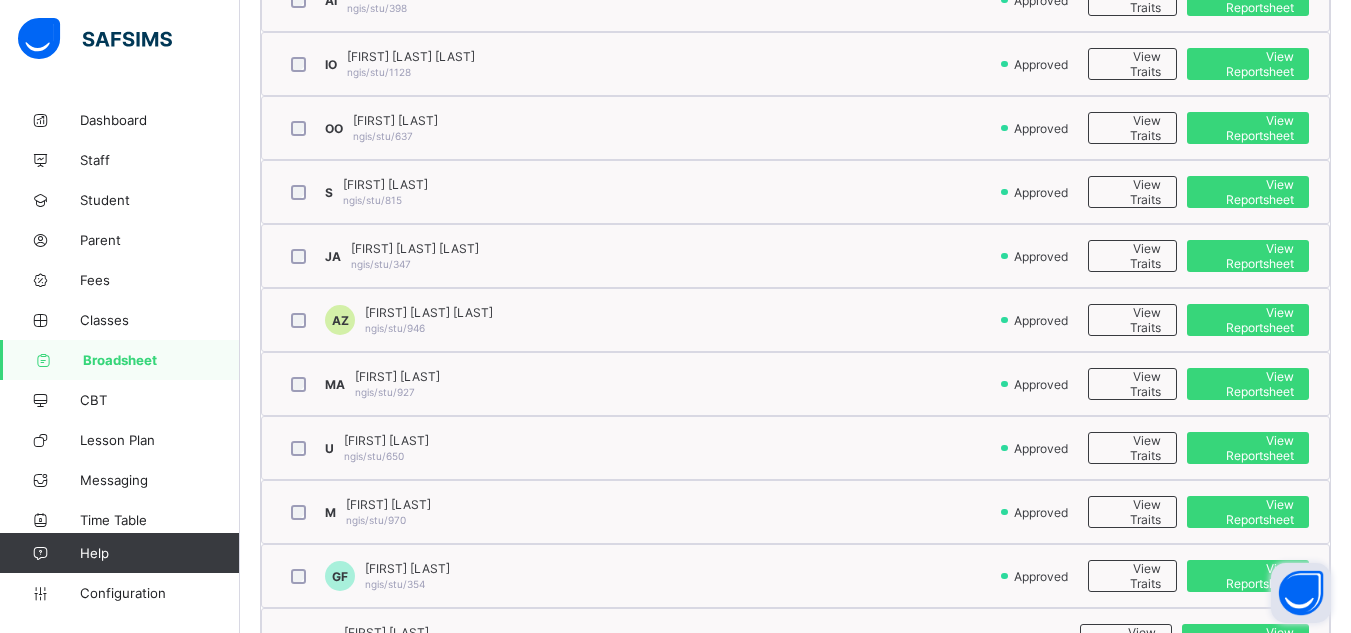 click at bounding box center [1301, 593] 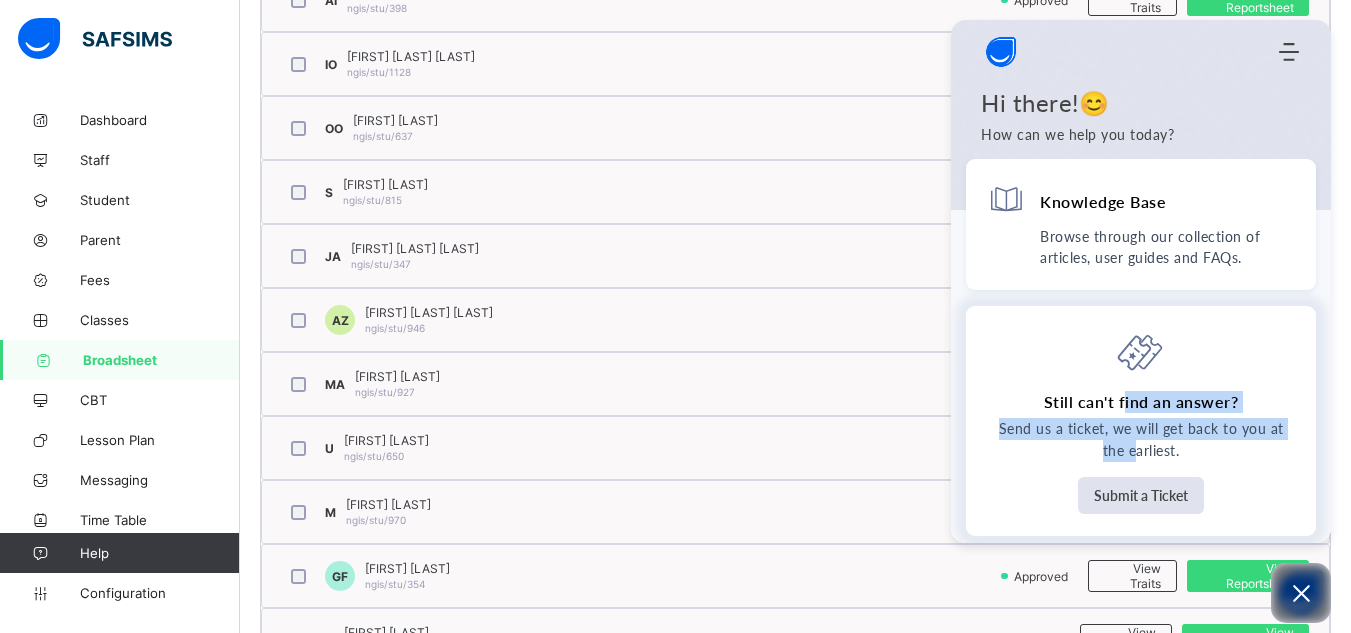 drag, startPoint x: 1121, startPoint y: 414, endPoint x: 1121, endPoint y: 451, distance: 37 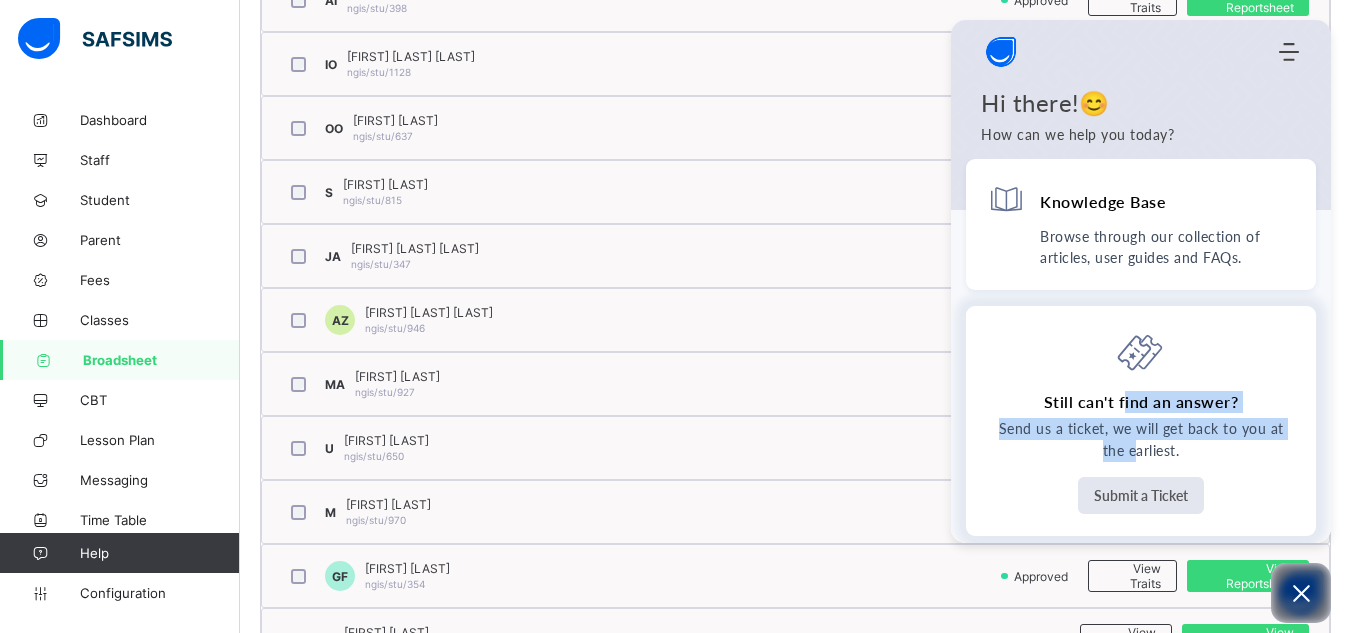 click on "Submit a Ticket" at bounding box center [1141, 495] 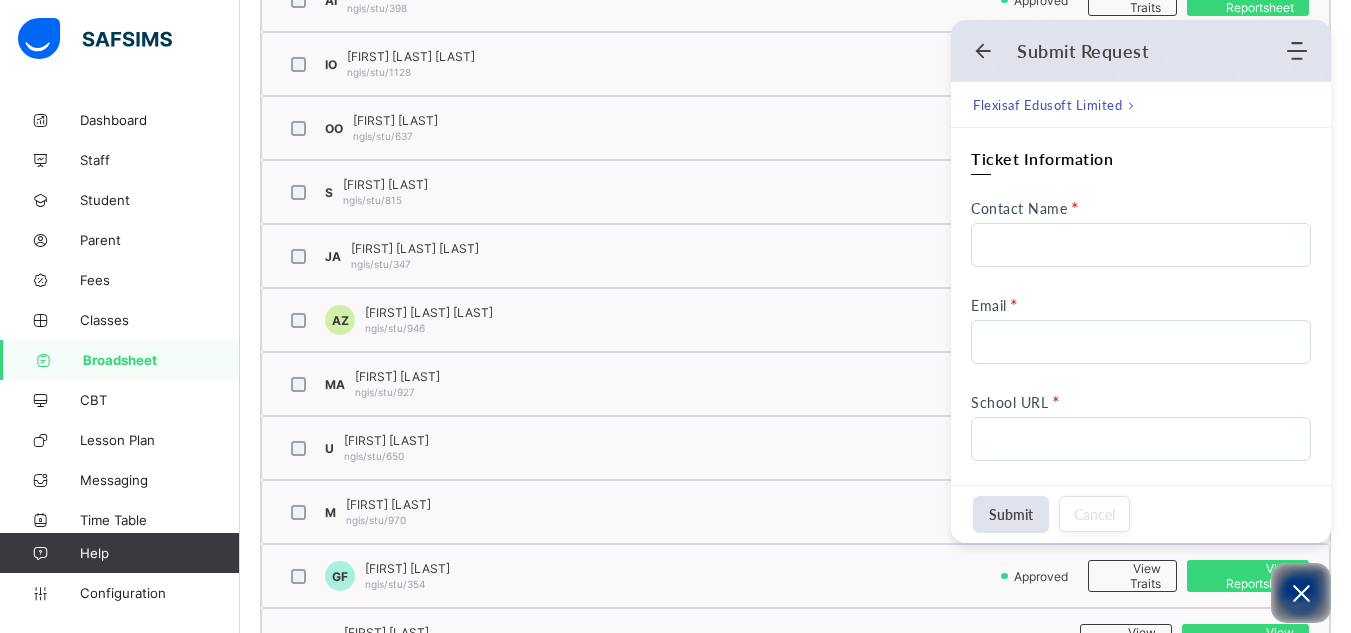scroll, scrollTop: 0, scrollLeft: 0, axis: both 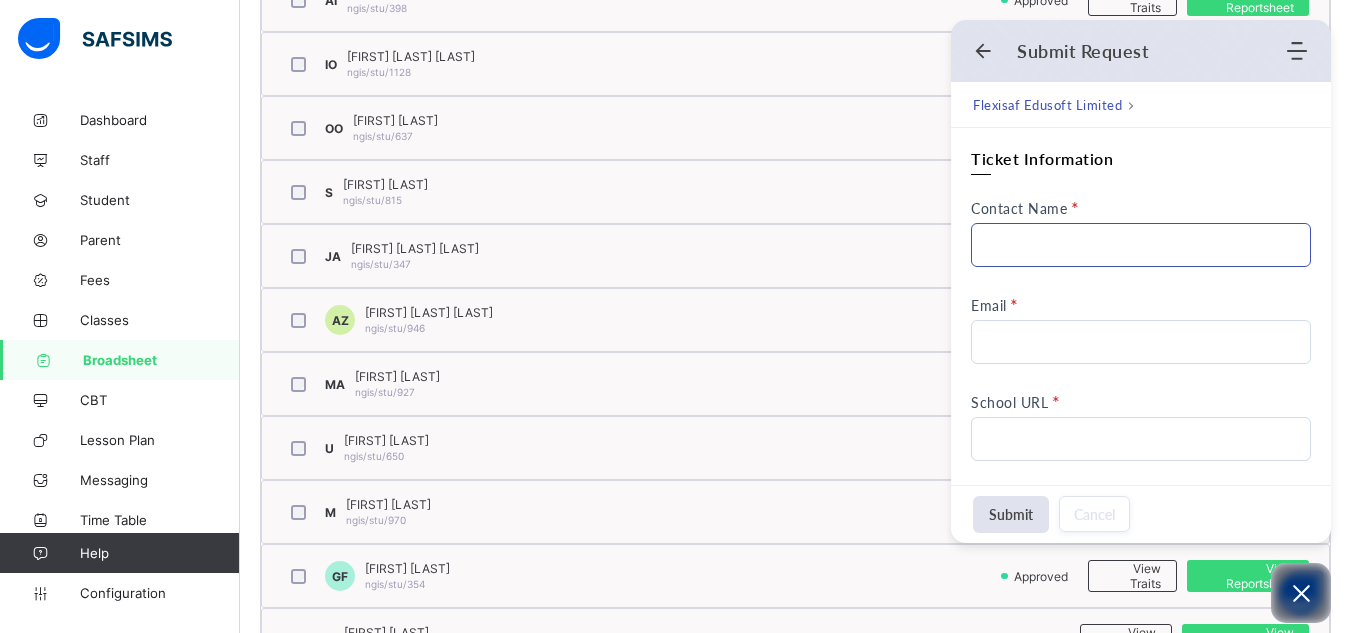 click on "Contact Name" at bounding box center [1141, 245] 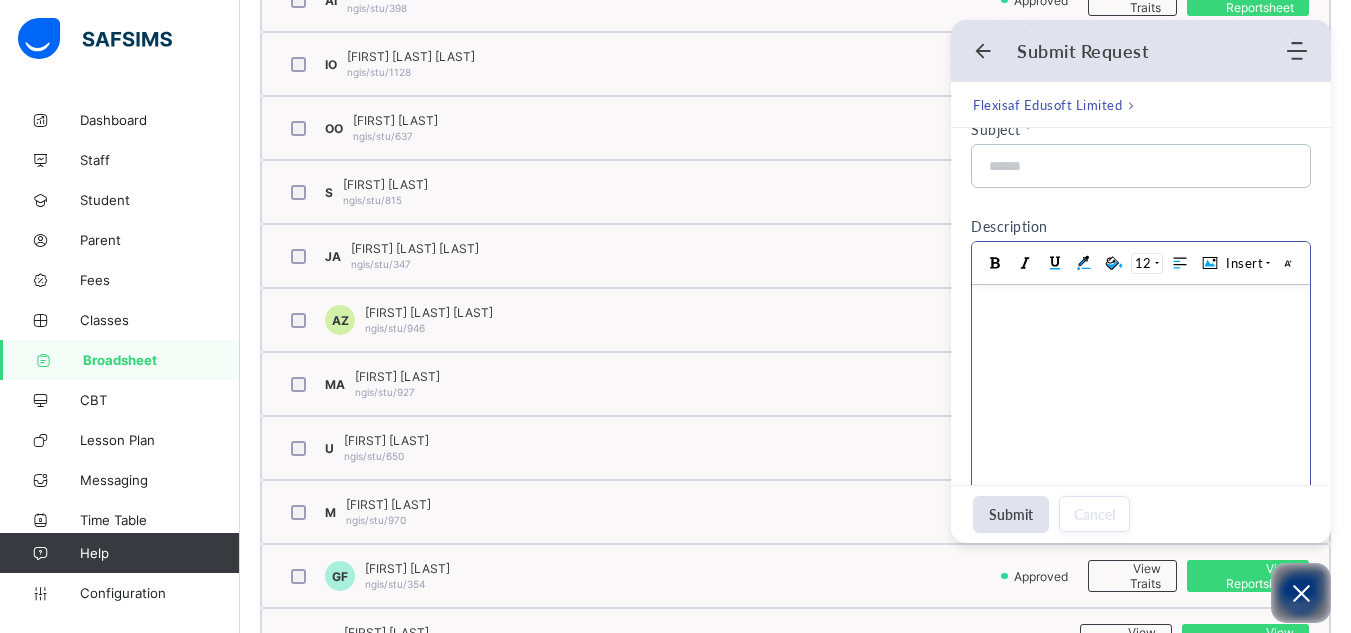 click at bounding box center (1141, 395) 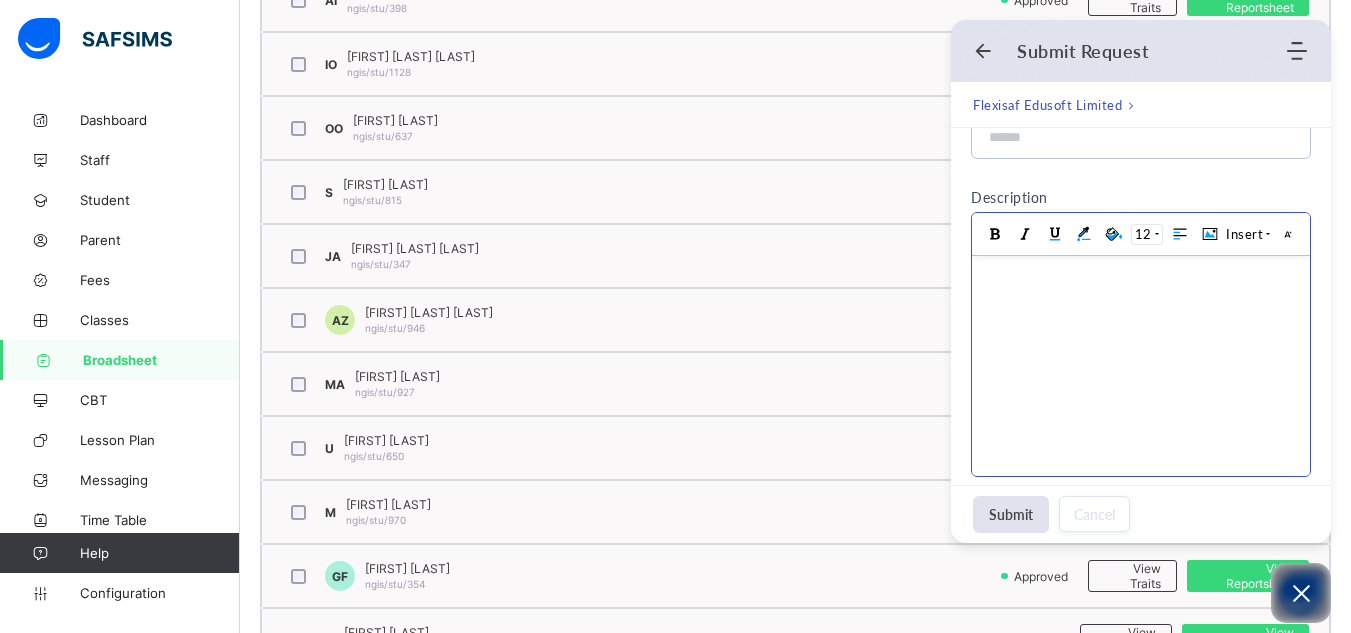 scroll, scrollTop: 430, scrollLeft: 0, axis: vertical 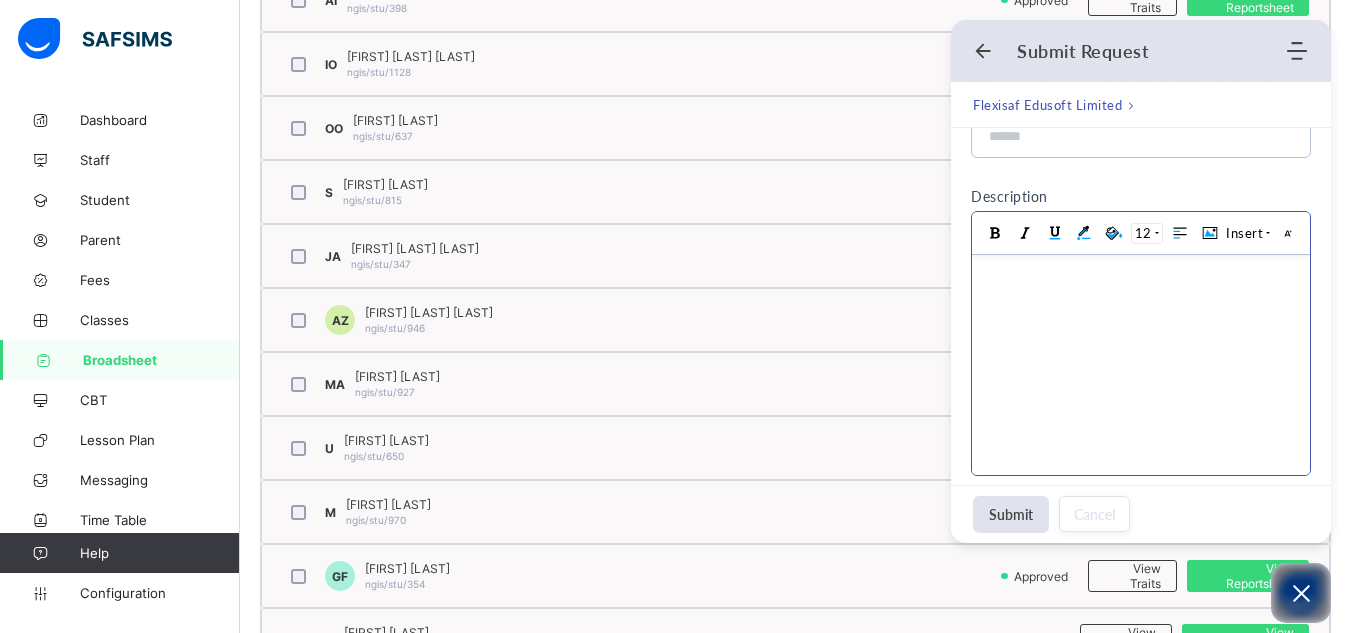 paste 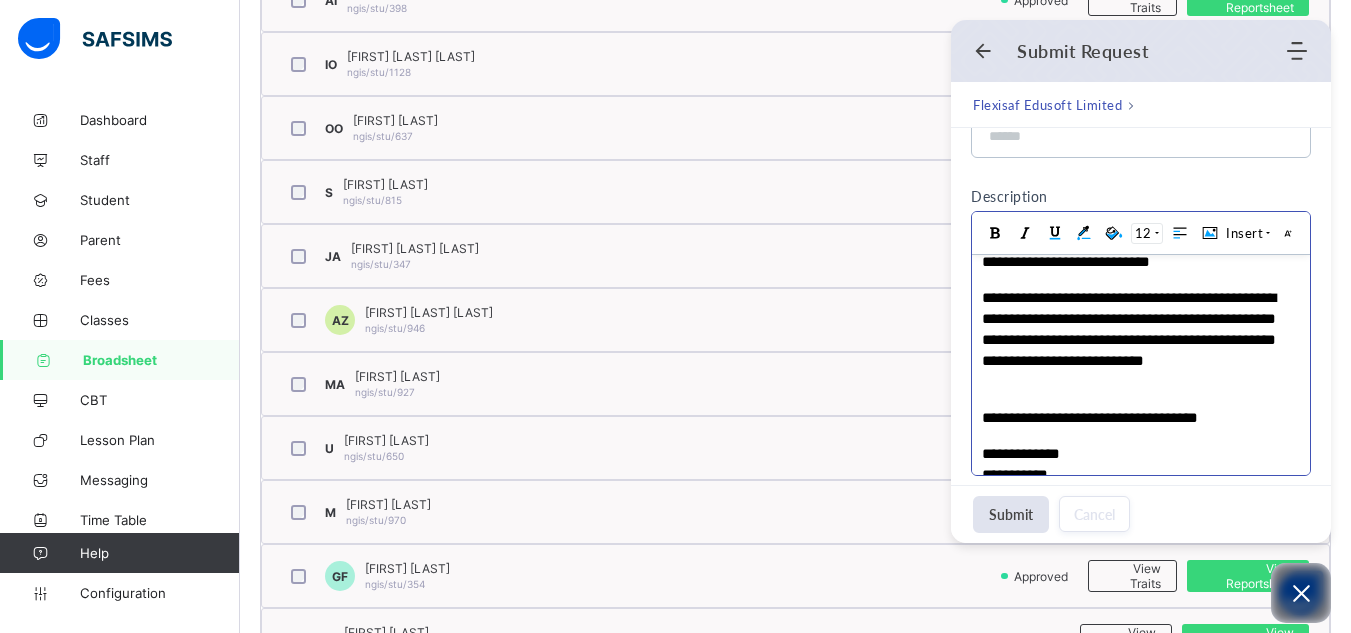 scroll, scrollTop: 0, scrollLeft: 0, axis: both 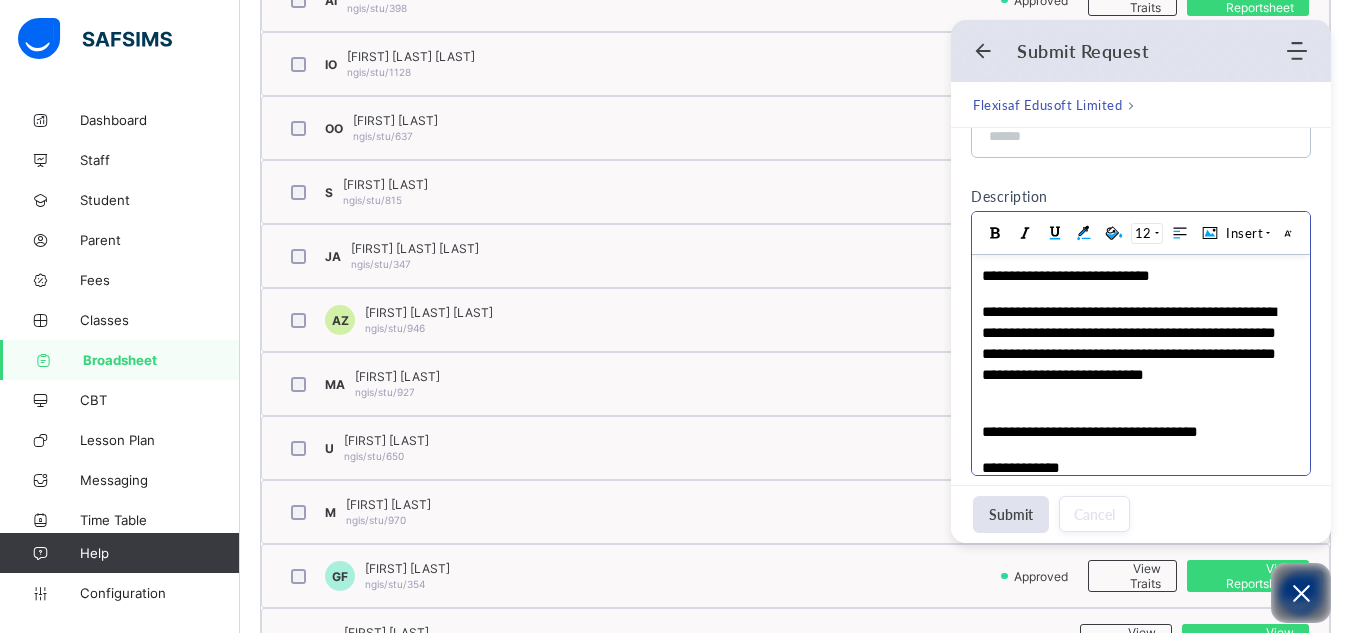 drag, startPoint x: 1179, startPoint y: 274, endPoint x: 1195, endPoint y: 255, distance: 24.839485 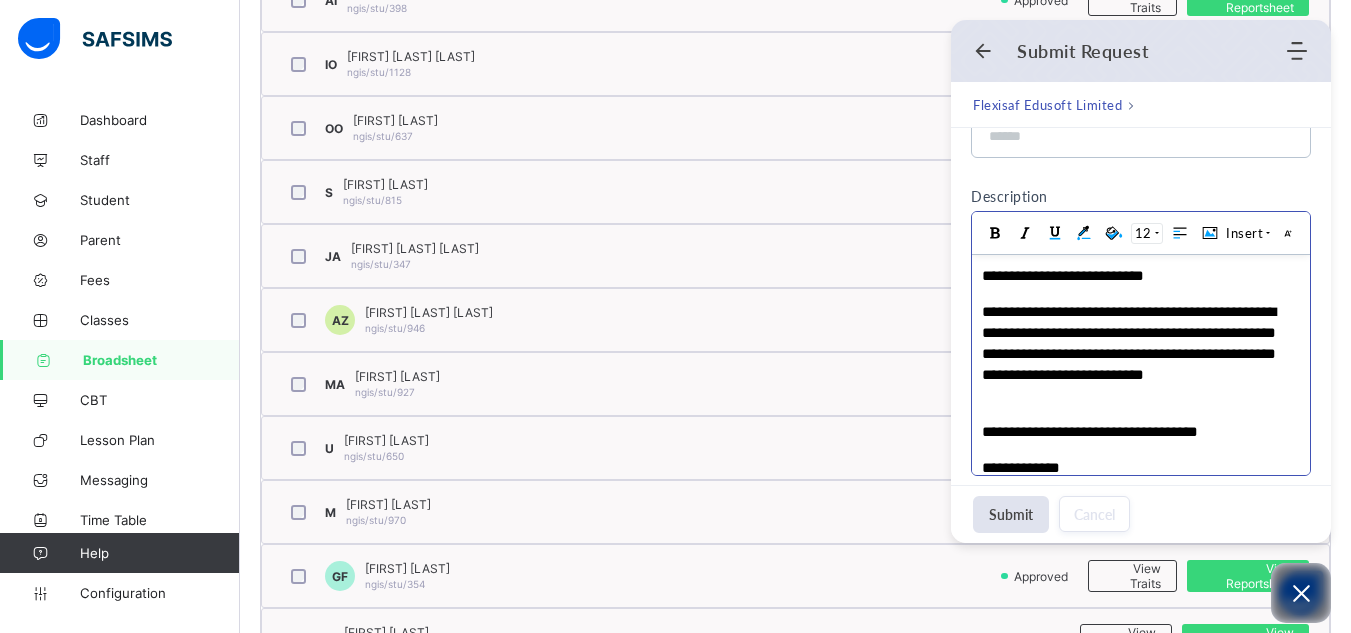 click on "**********" at bounding box center (1130, 275) 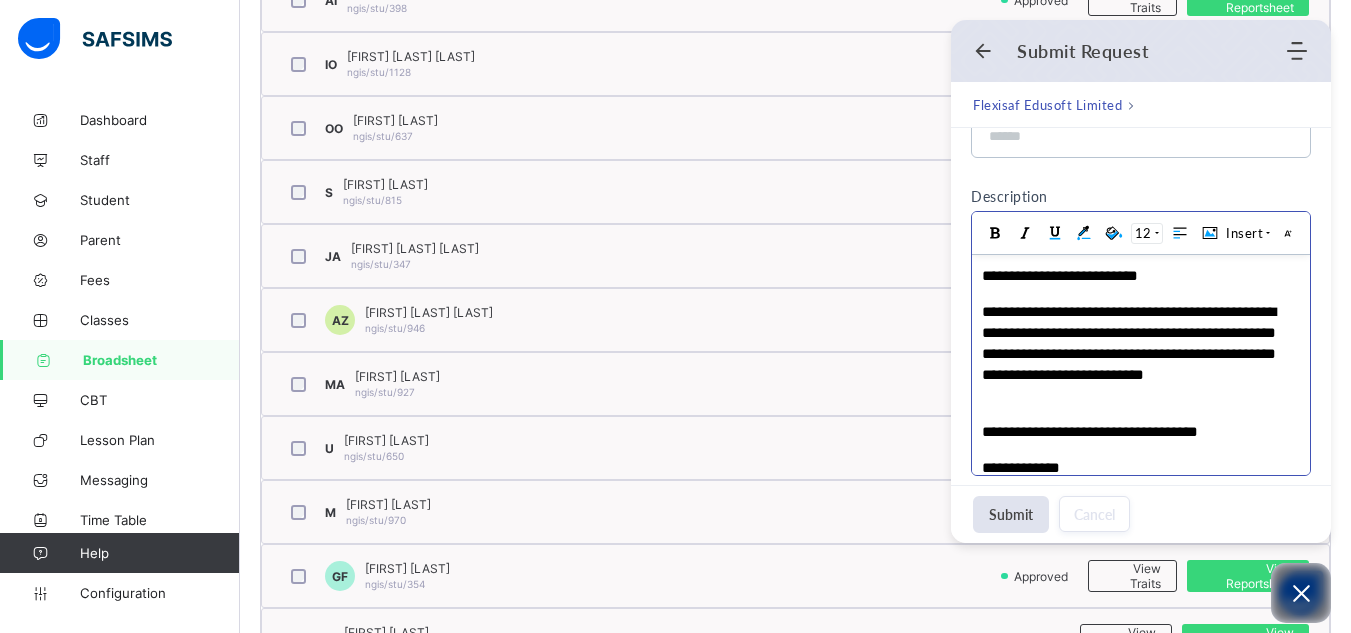 click on "**********" at bounding box center [1130, 275] 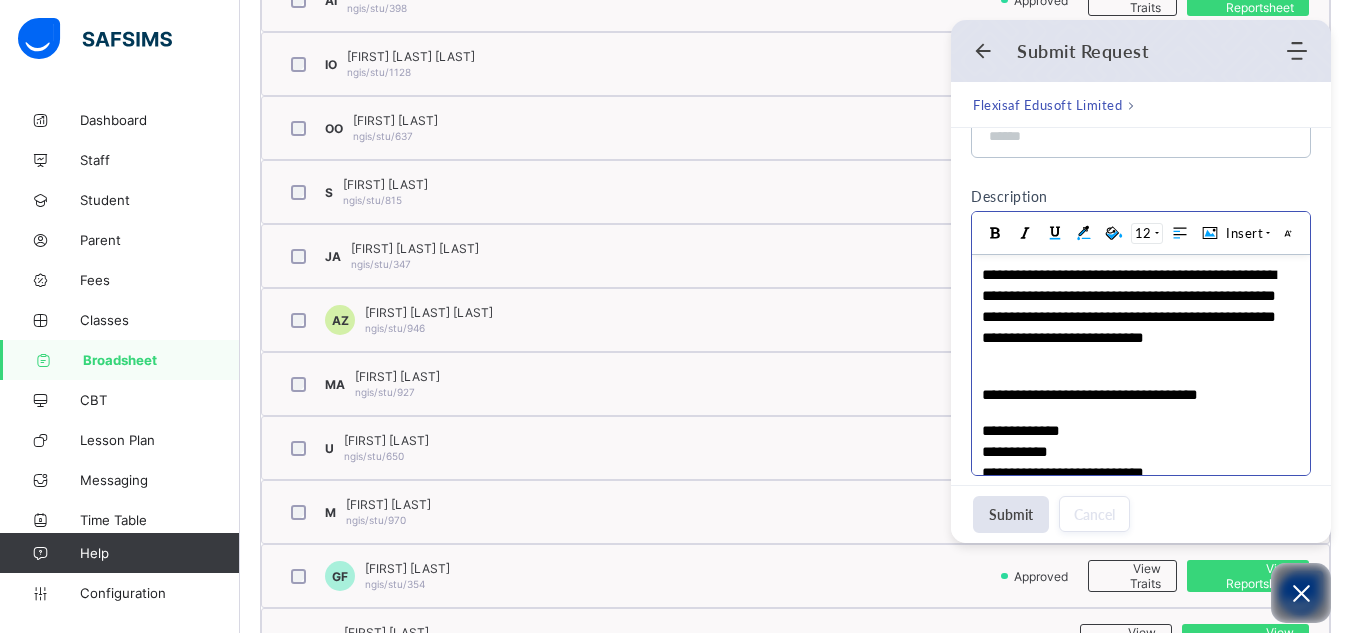 scroll, scrollTop: 55, scrollLeft: 0, axis: vertical 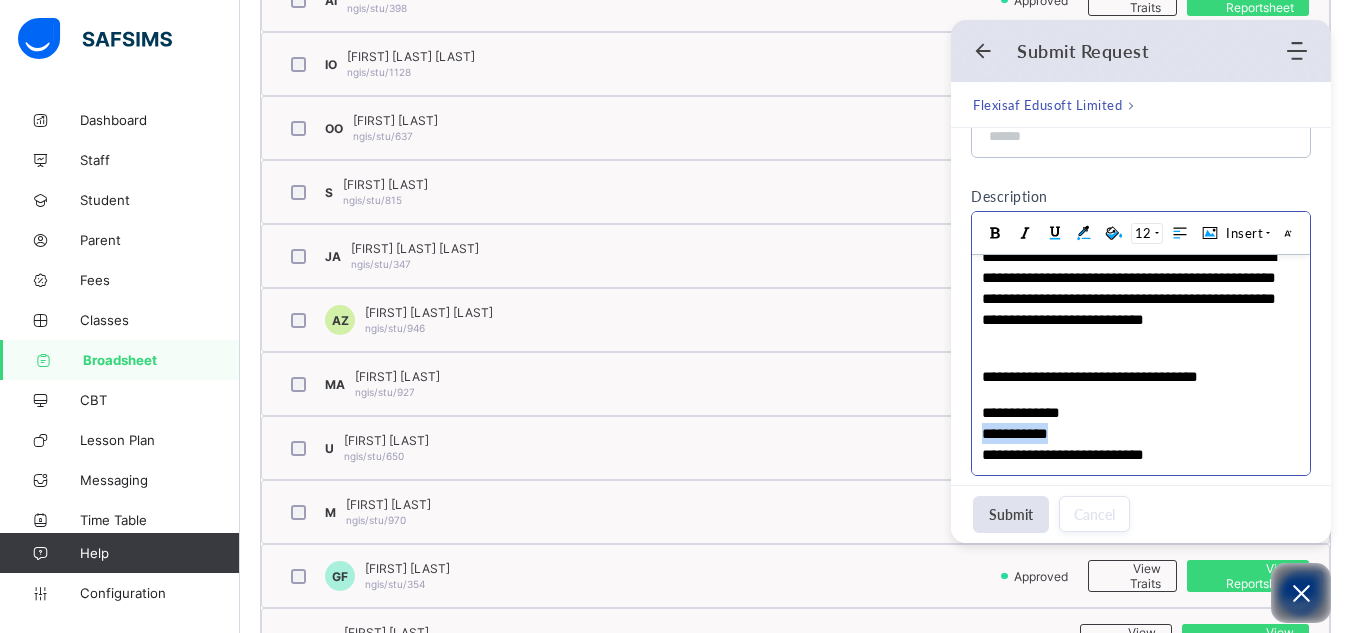 drag, startPoint x: 1098, startPoint y: 434, endPoint x: 713, endPoint y: 433, distance: 385.0013 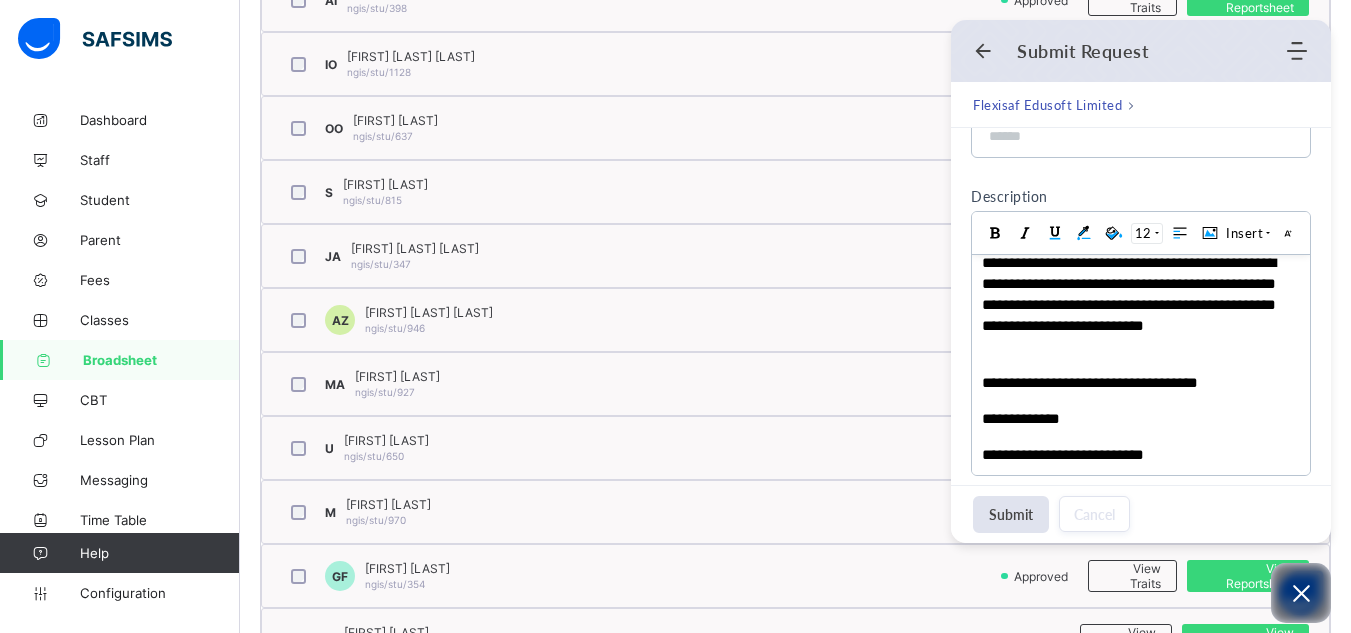 scroll, scrollTop: 60, scrollLeft: 0, axis: vertical 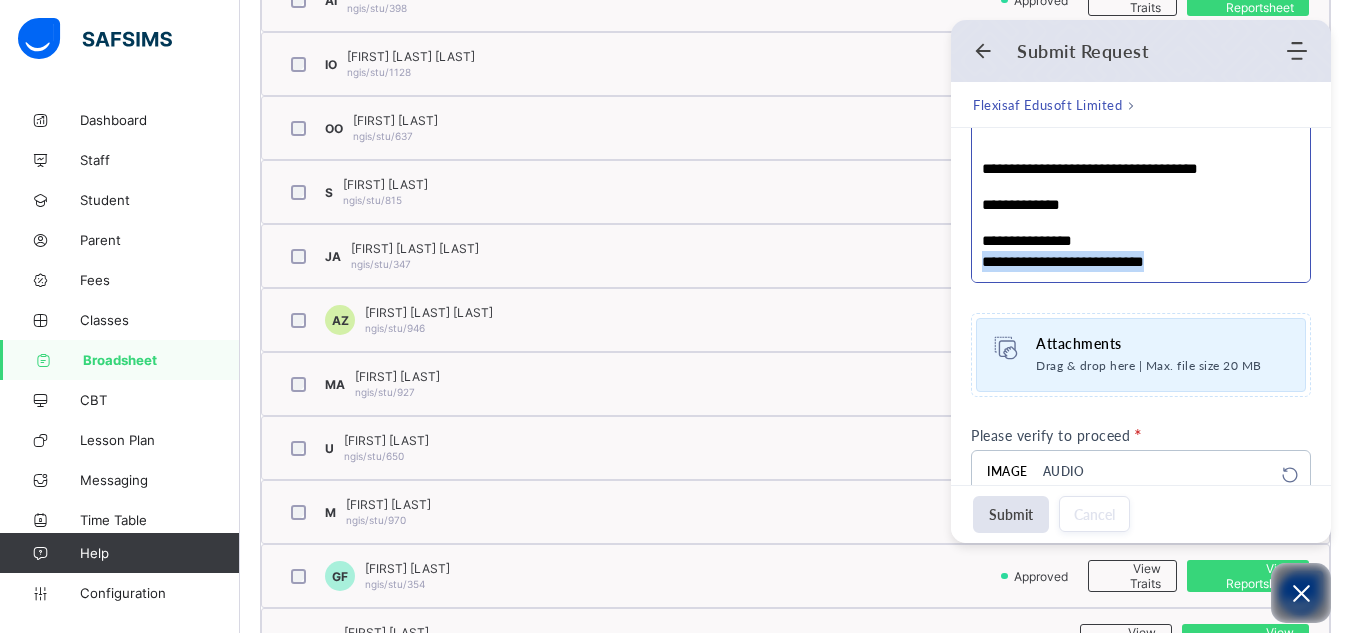 drag, startPoint x: 1186, startPoint y: 267, endPoint x: 1904, endPoint y: 531, distance: 764.9967 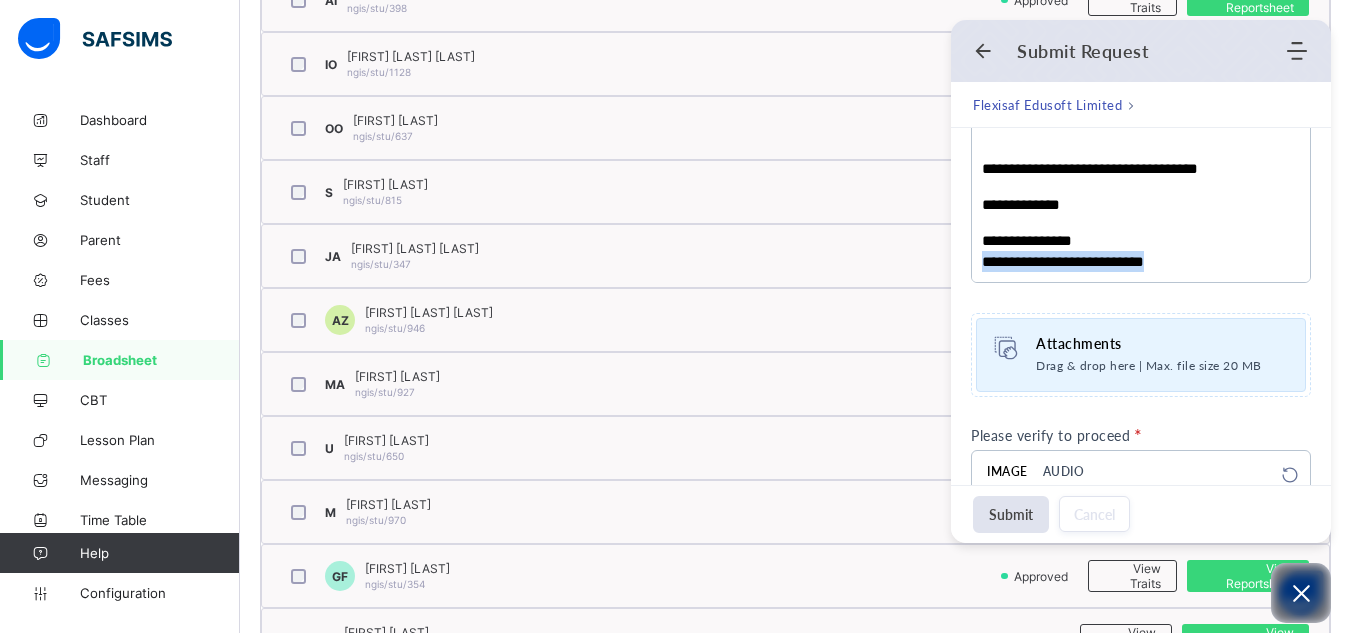 scroll, scrollTop: 628, scrollLeft: 0, axis: vertical 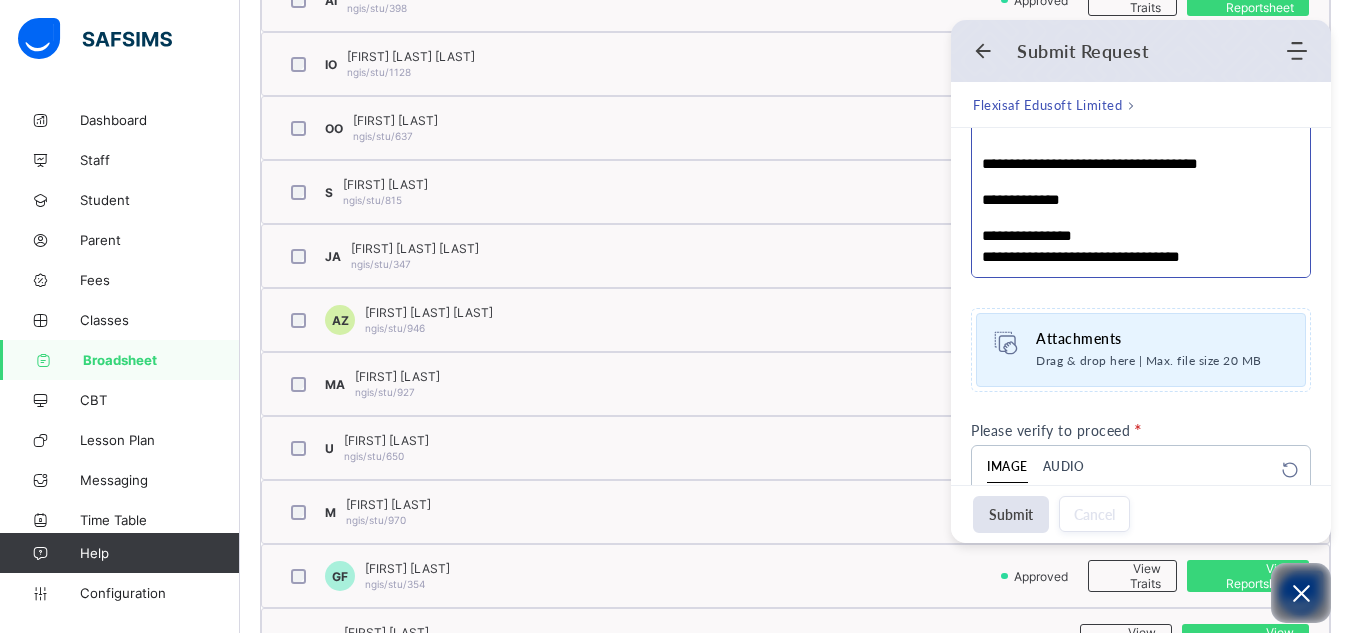 click on "**********" at bounding box center (1130, 256) 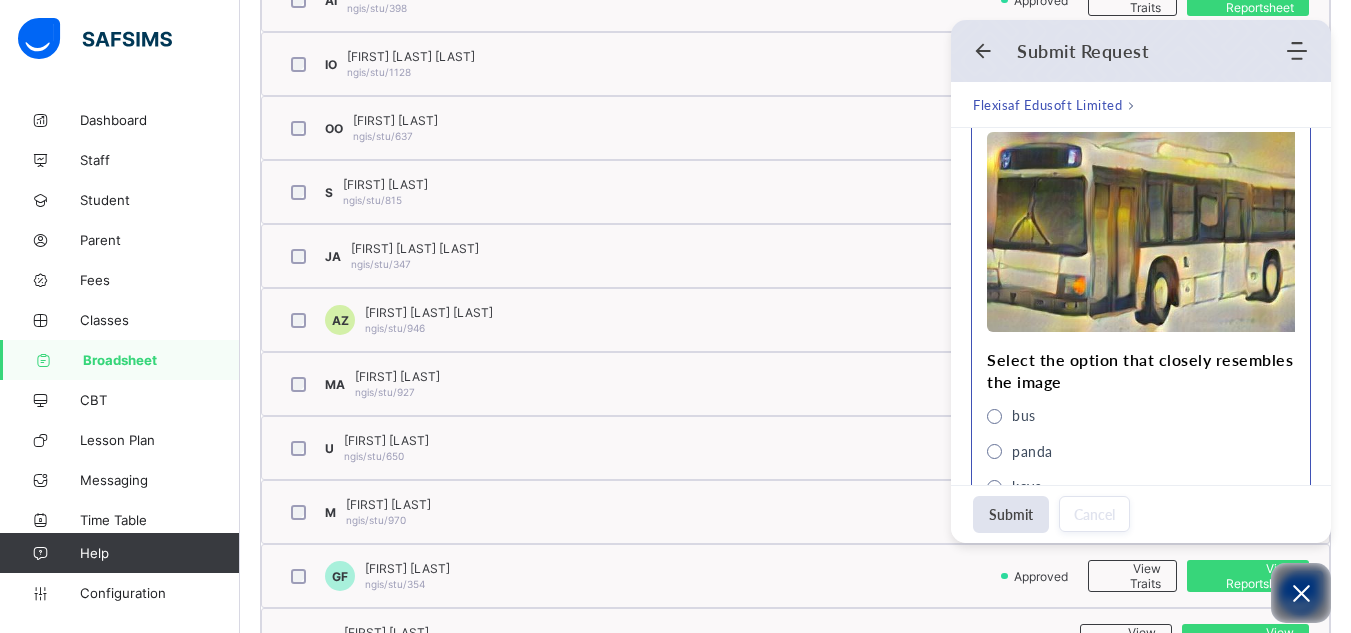 scroll, scrollTop: 1028, scrollLeft: 0, axis: vertical 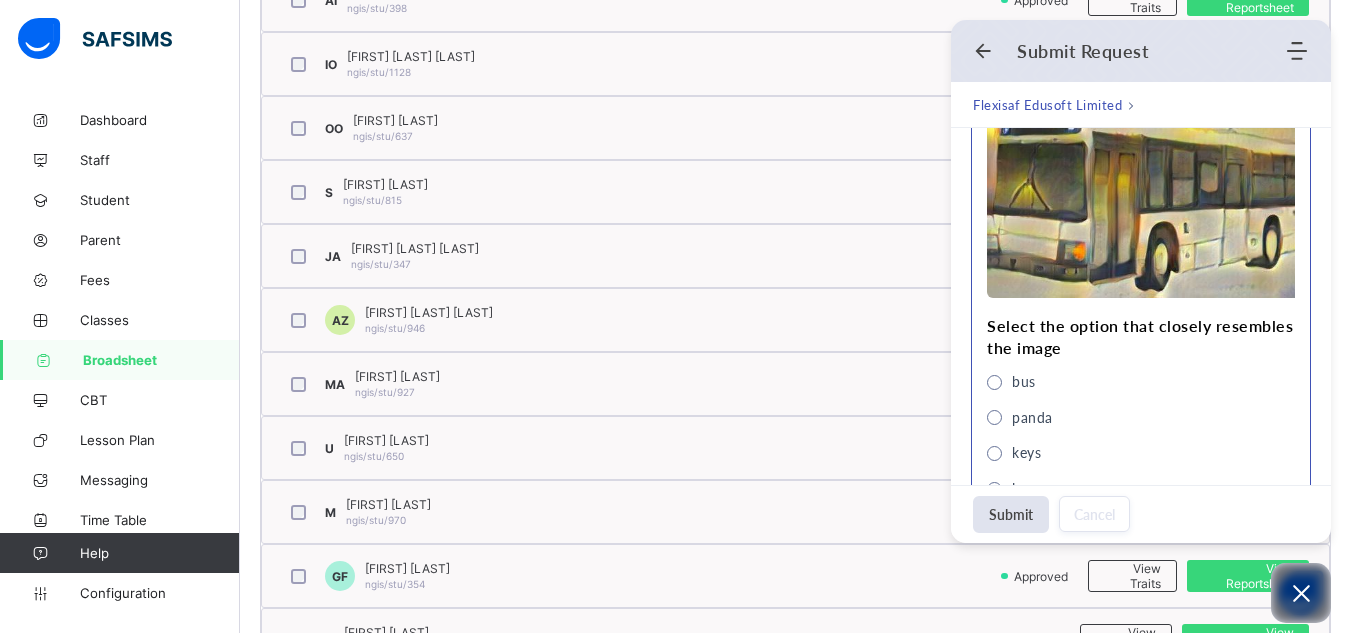 click on "Select the option that closely resembles the image   bus panda keys lamp" at bounding box center (1141, 306) 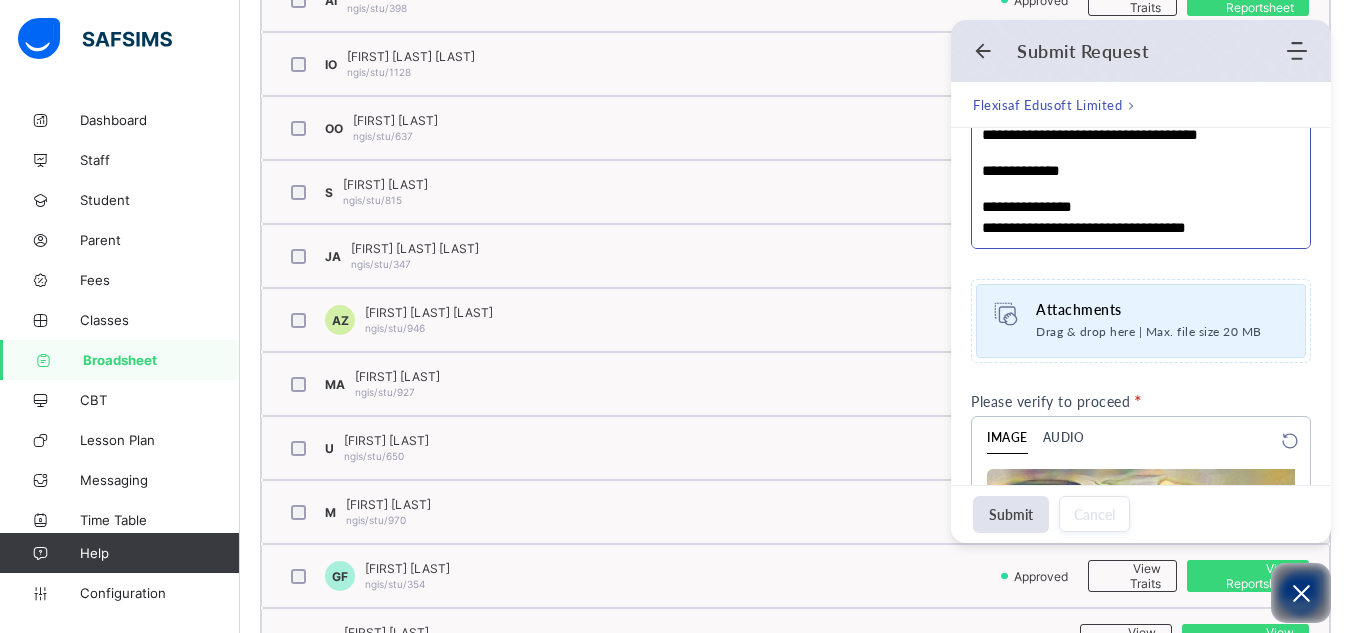 scroll, scrollTop: 488, scrollLeft: 0, axis: vertical 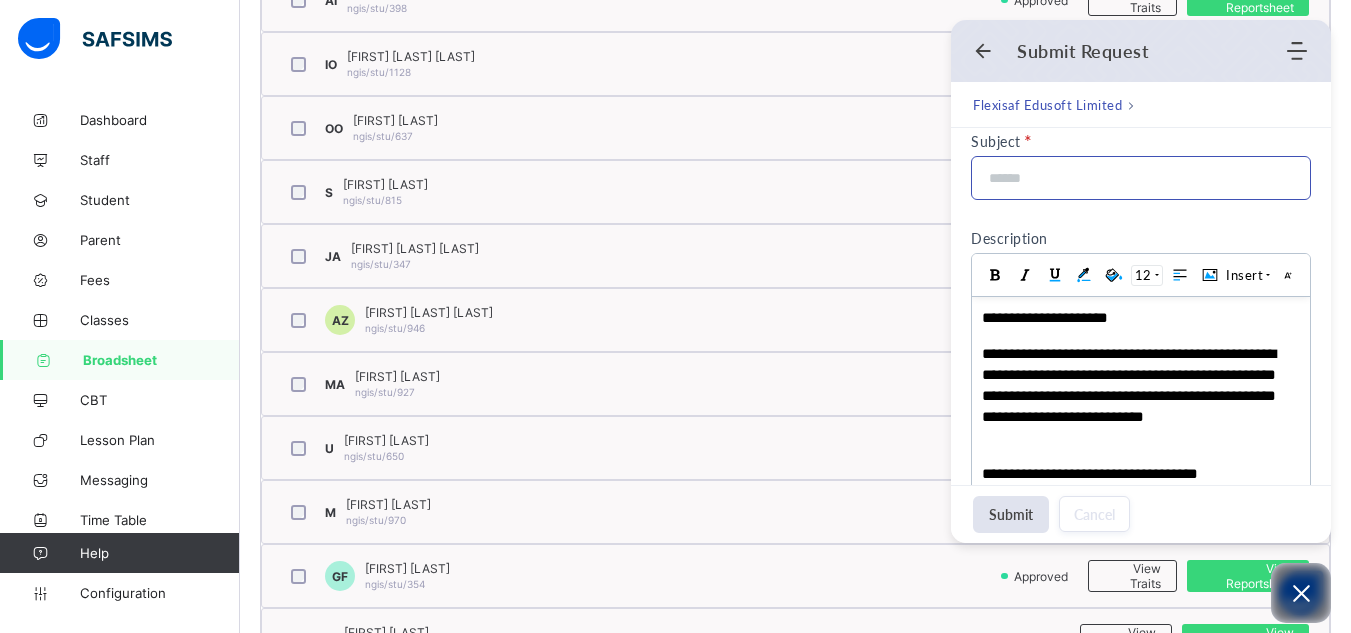 click at bounding box center (1135, 178) 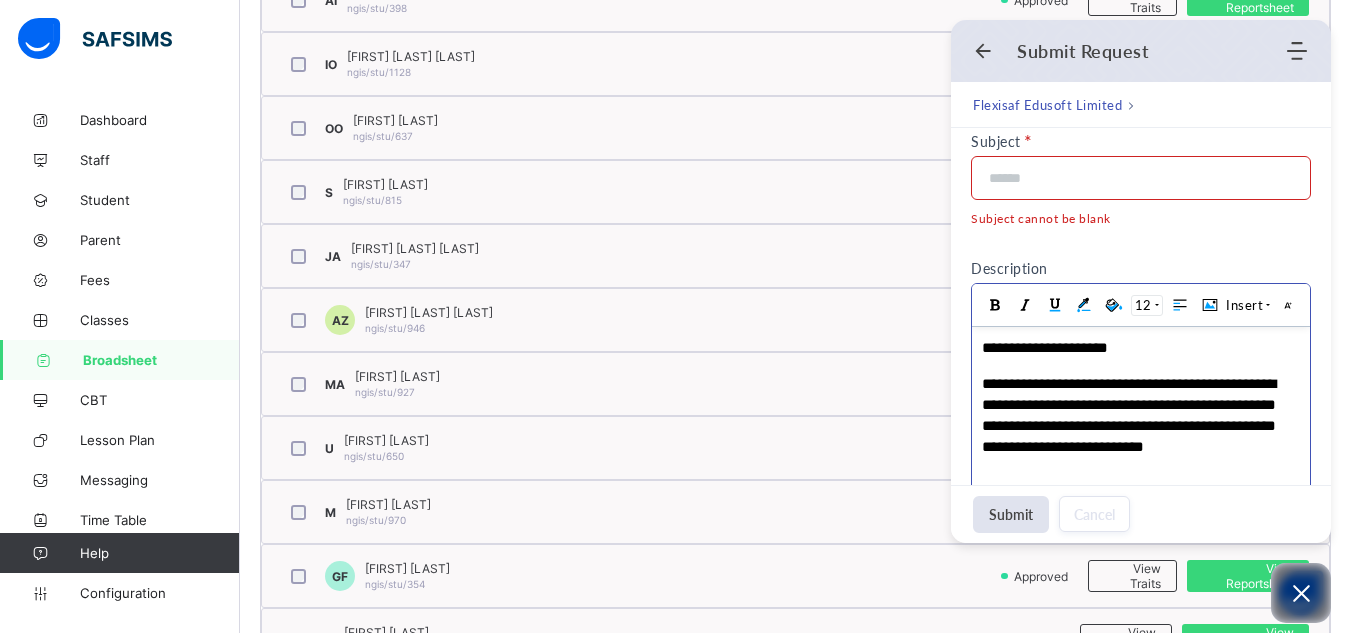 click on "**********" at bounding box center (1141, 472) 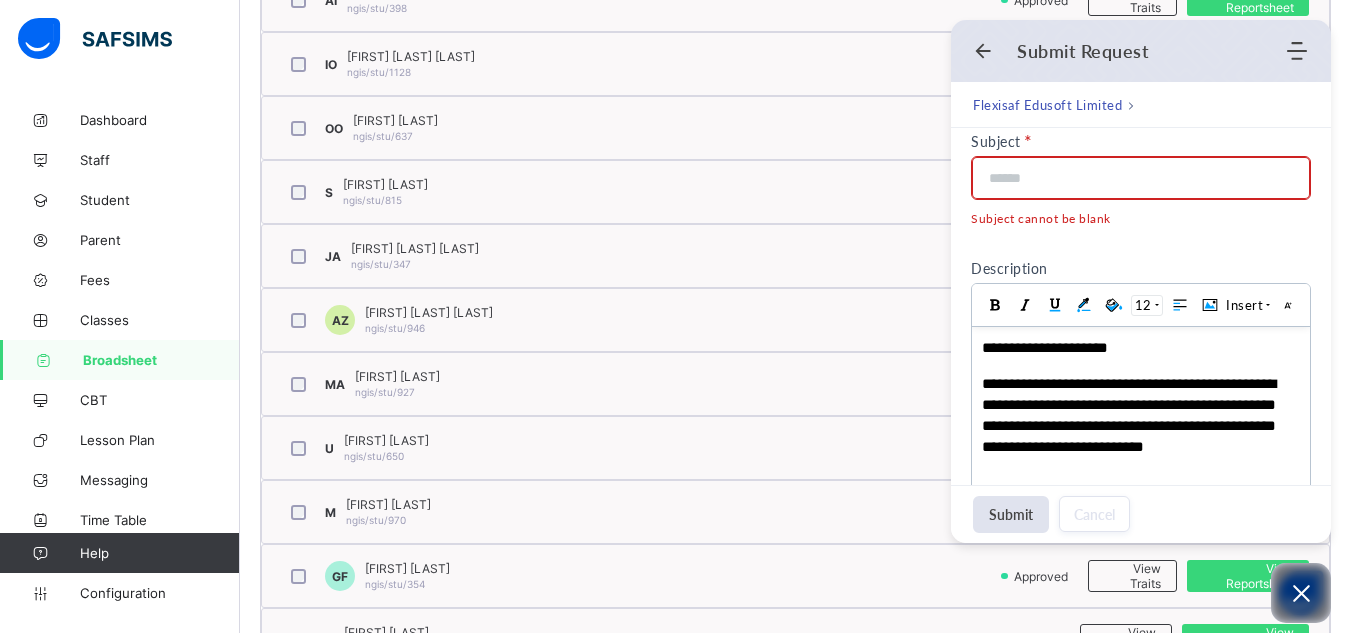 click at bounding box center (1135, 178) 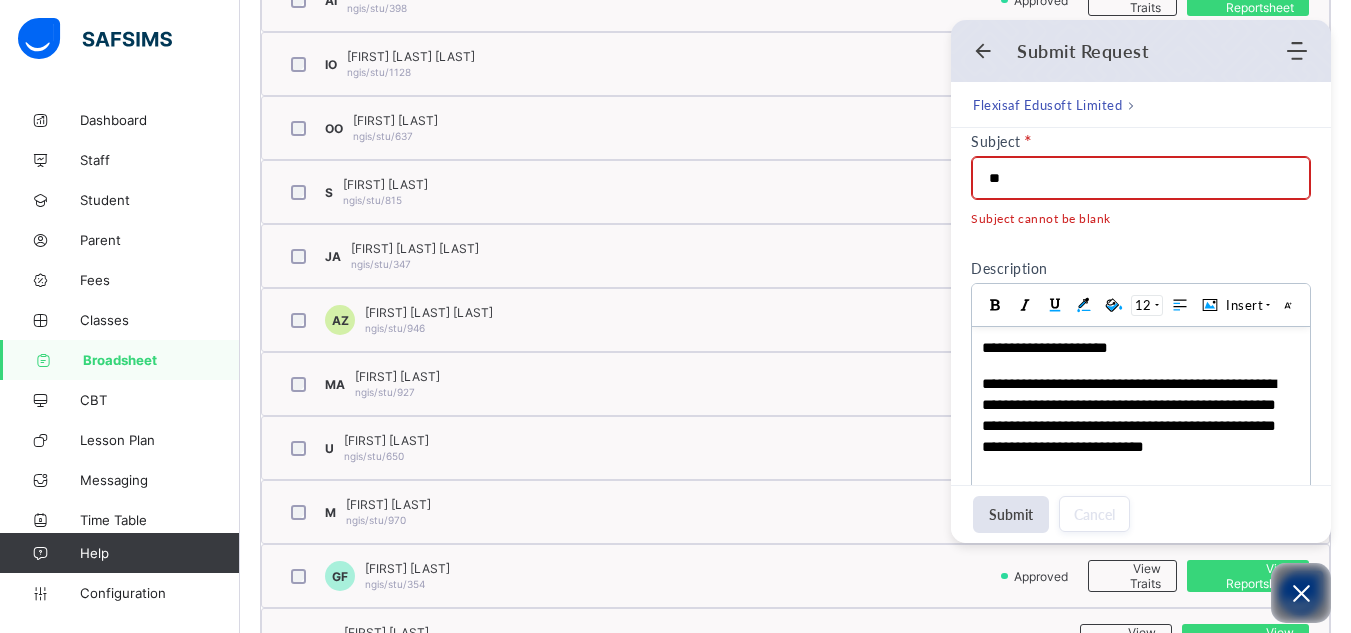 type on "*" 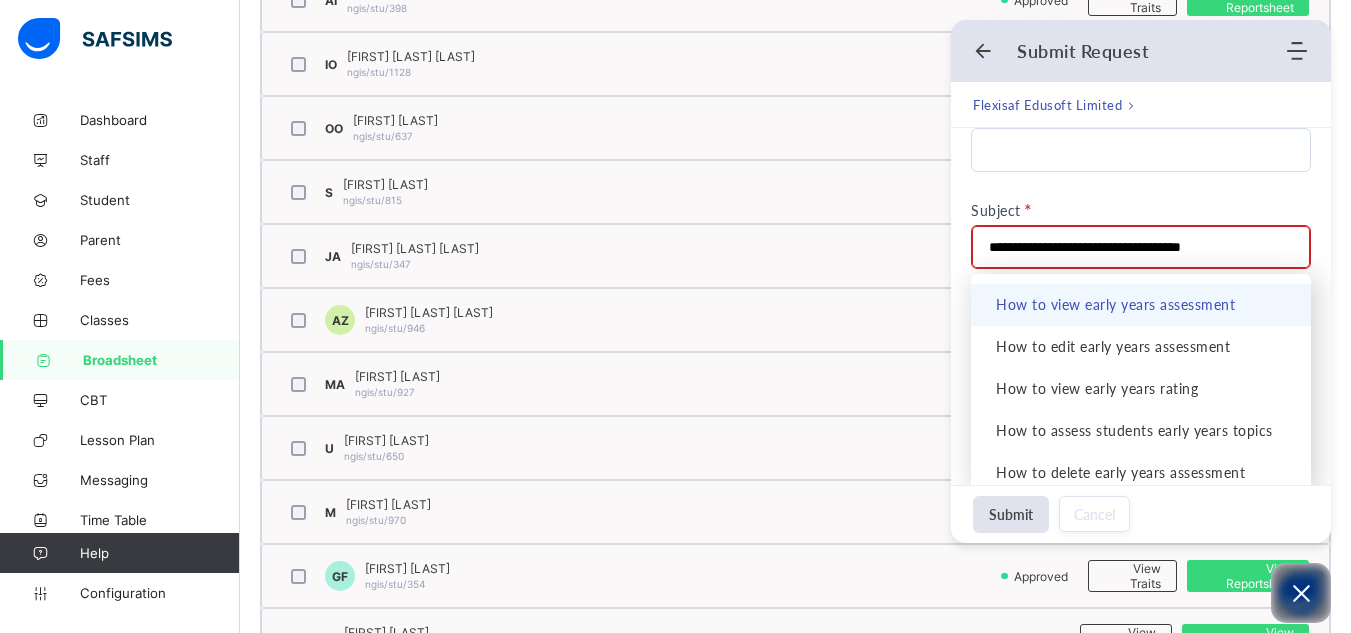 scroll, scrollTop: 288, scrollLeft: 0, axis: vertical 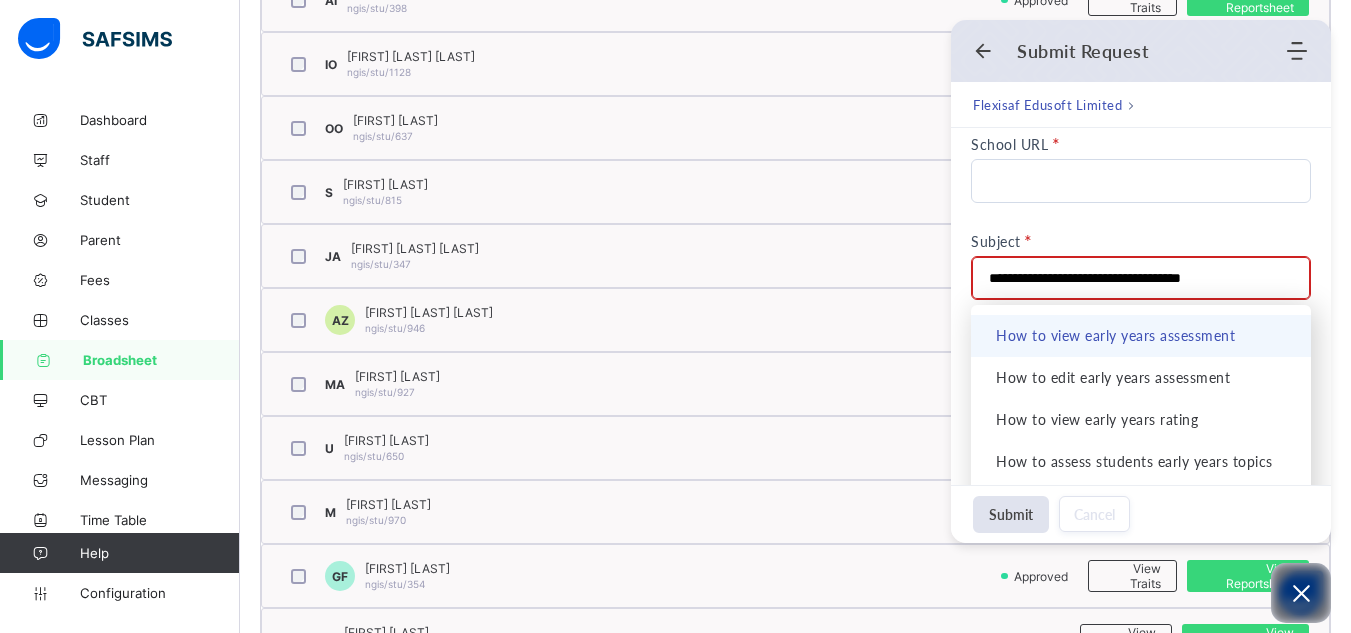 type on "**********" 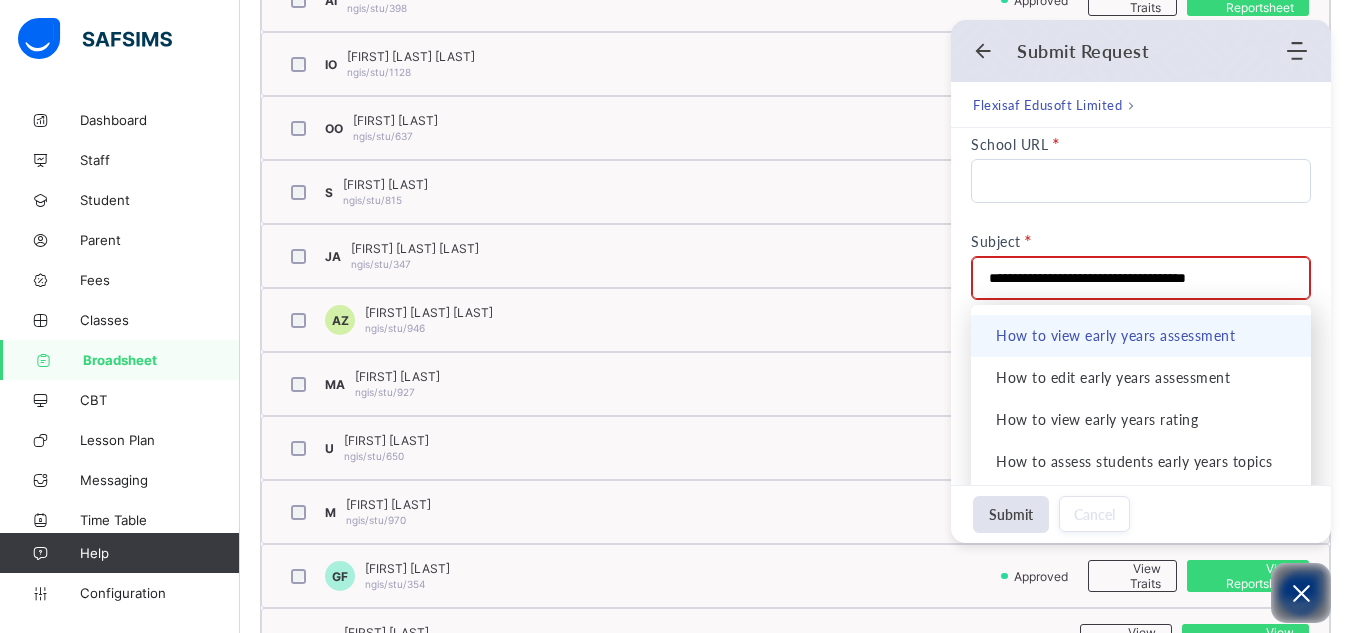 click on "**********" at bounding box center (1135, 278) 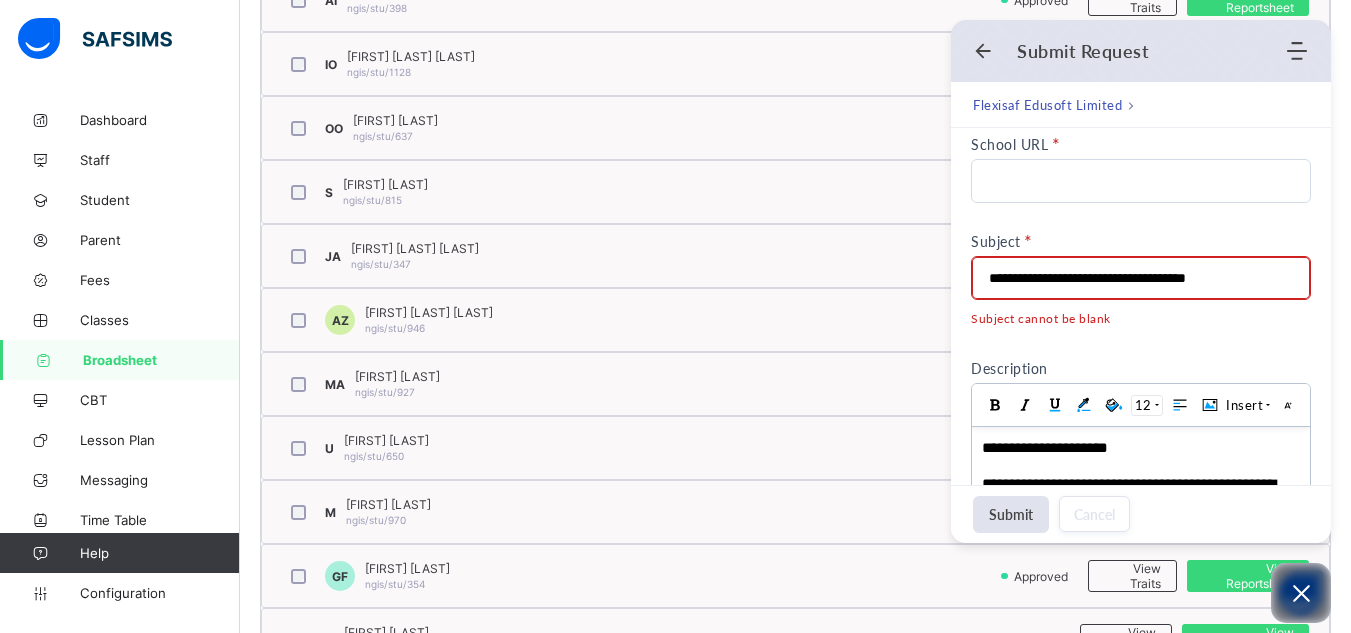 click on "**********" at bounding box center (1135, 278) 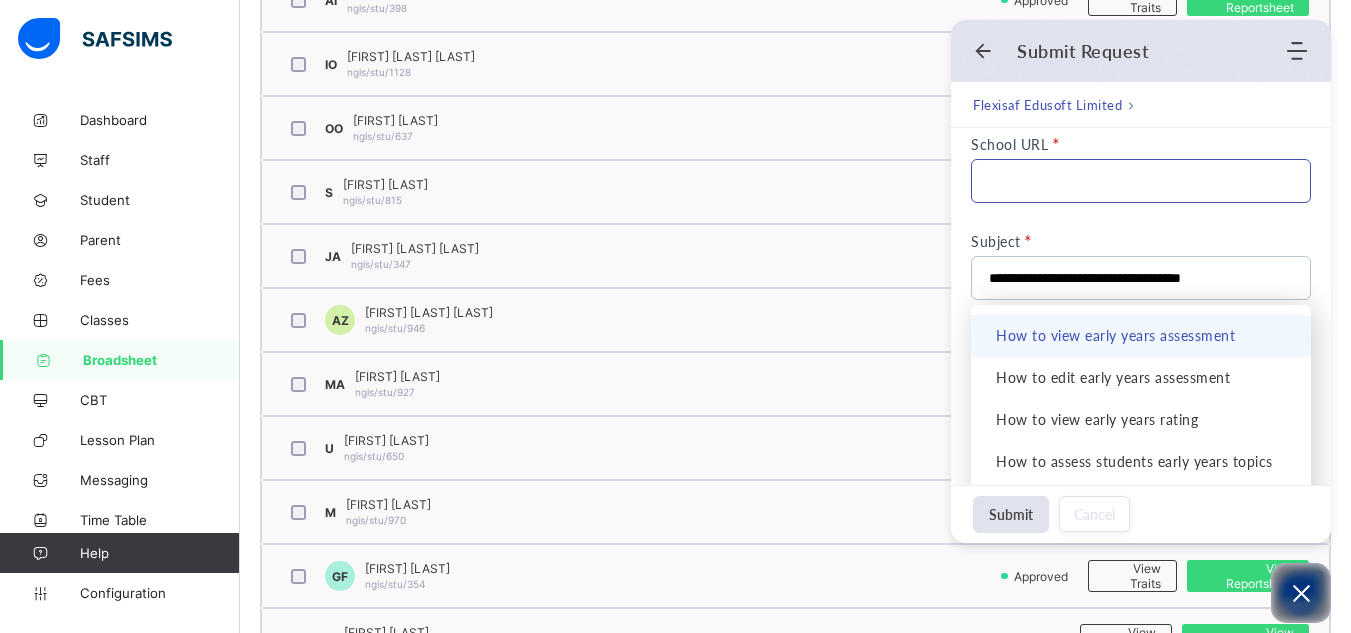 click on "School URL" at bounding box center (1141, 181) 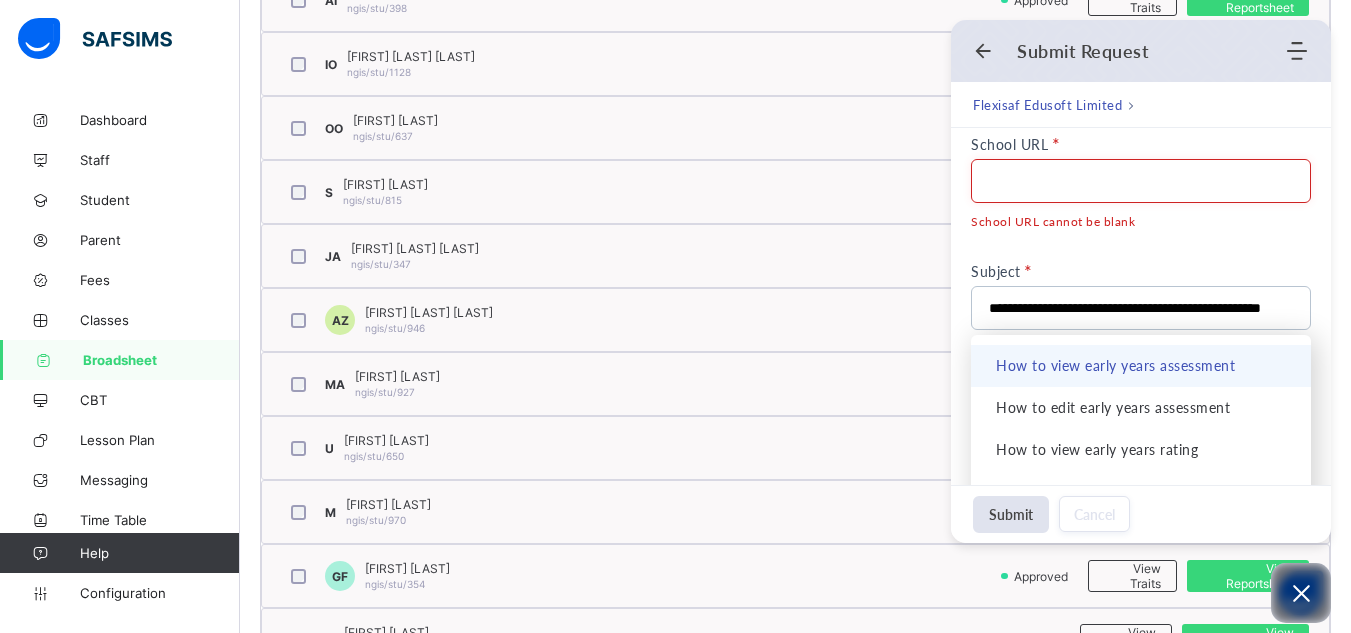 scroll, scrollTop: 0, scrollLeft: 70, axis: horizontal 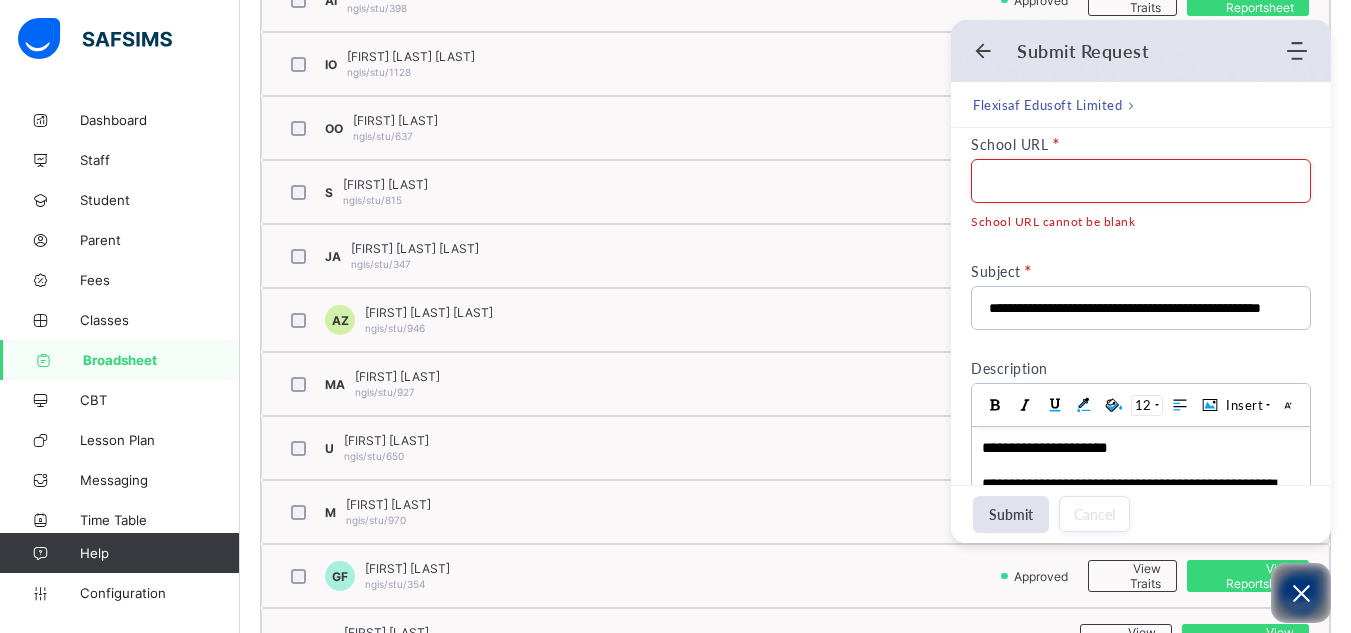 click on "School URL" at bounding box center (1141, 181) 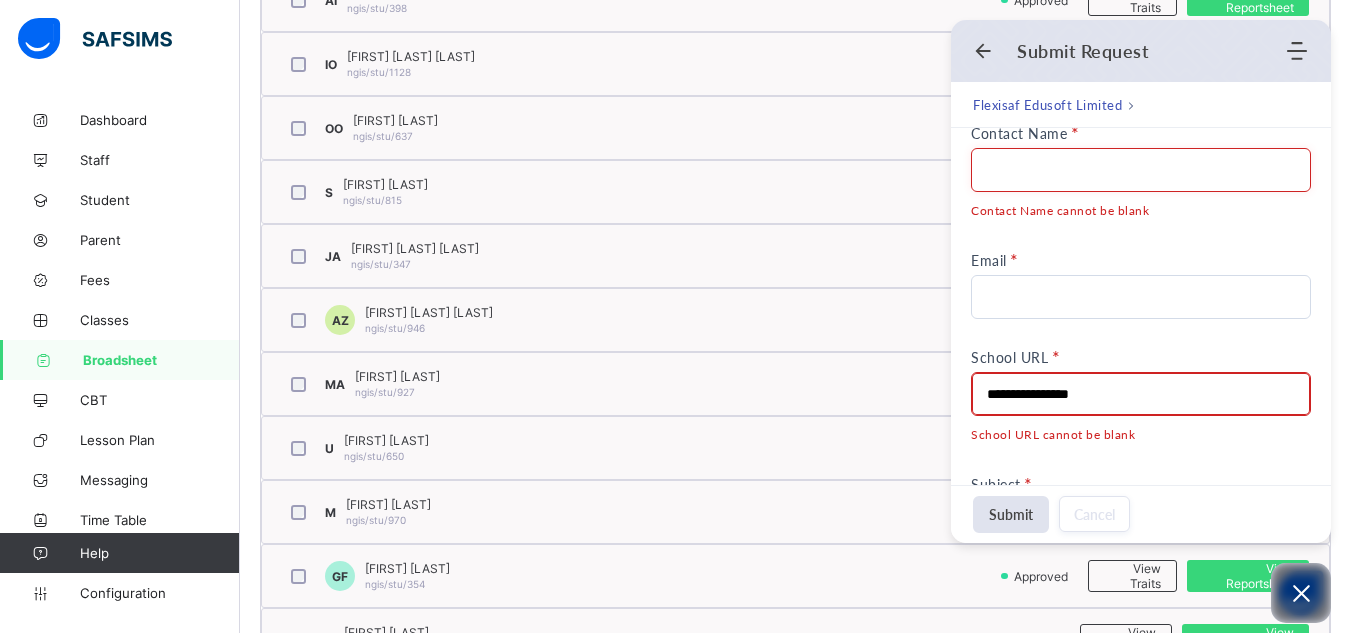 scroll, scrollTop: 0, scrollLeft: 0, axis: both 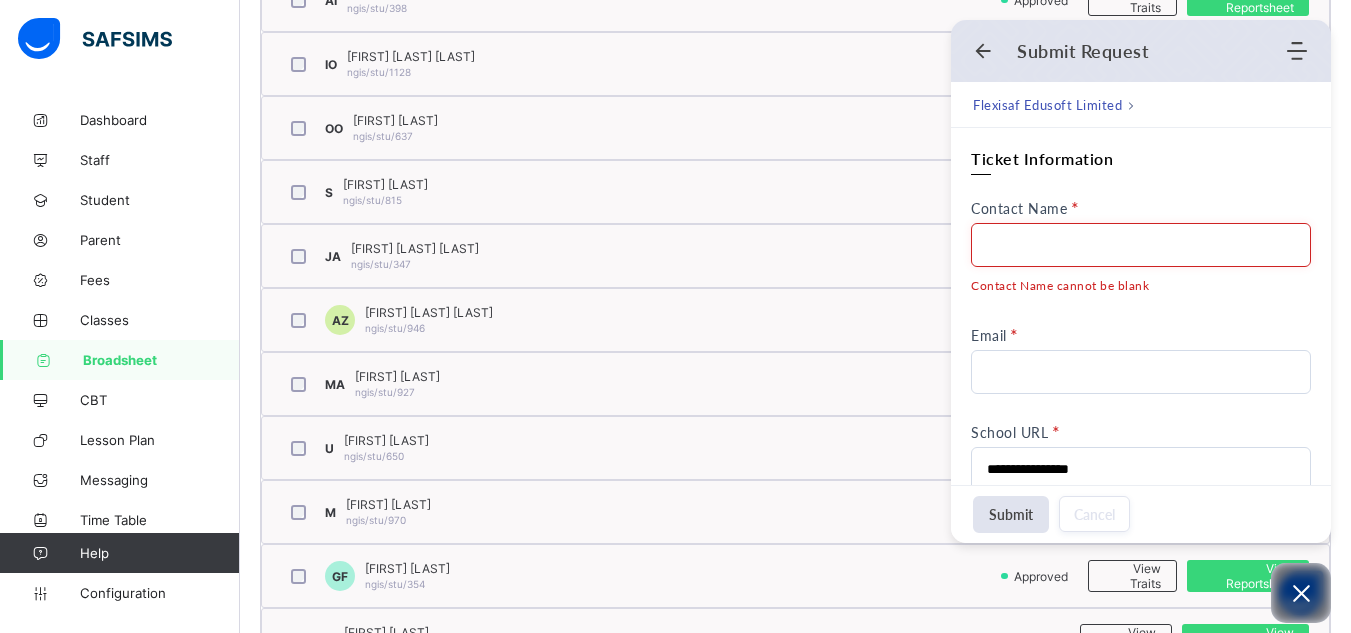 click on "Contact Name" at bounding box center [1141, 245] 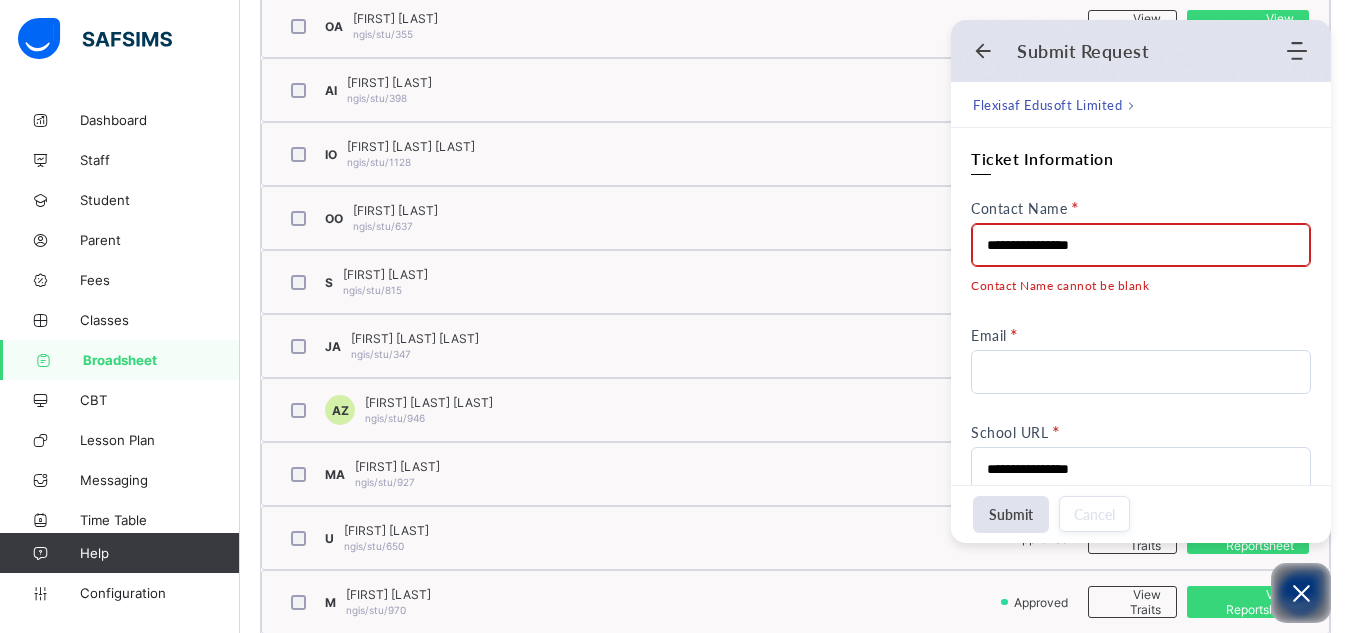 scroll, scrollTop: 789, scrollLeft: 0, axis: vertical 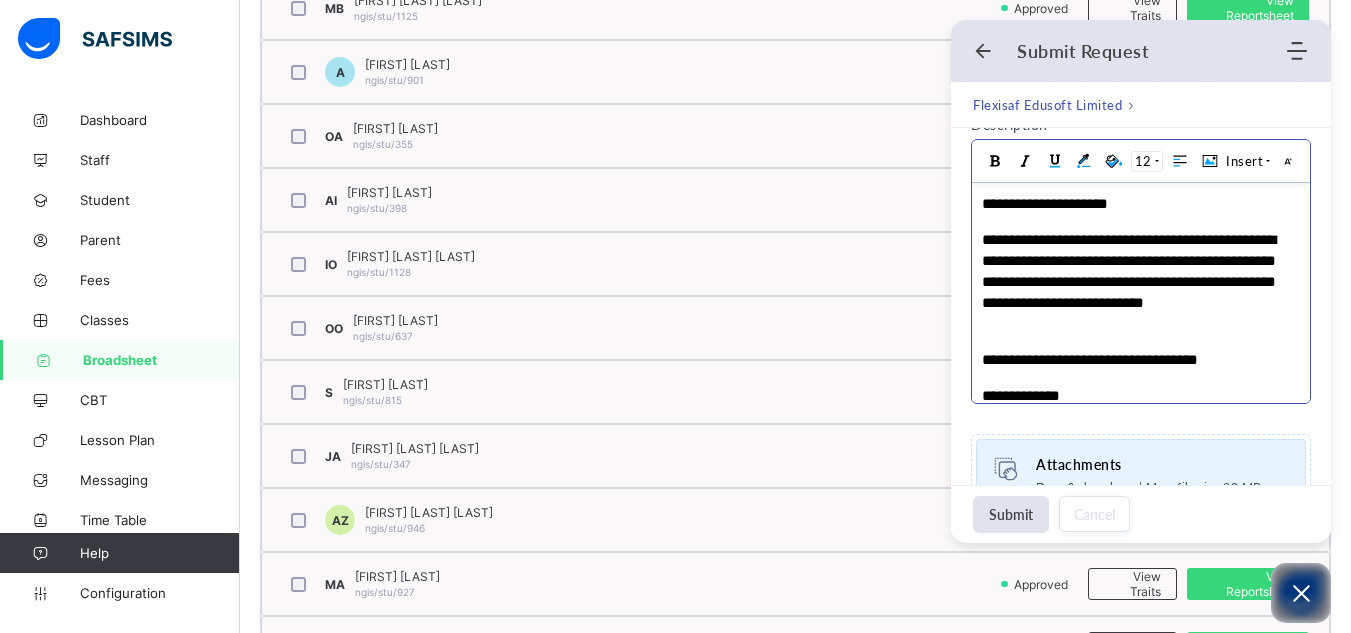 click on "**********" at bounding box center [1130, 281] 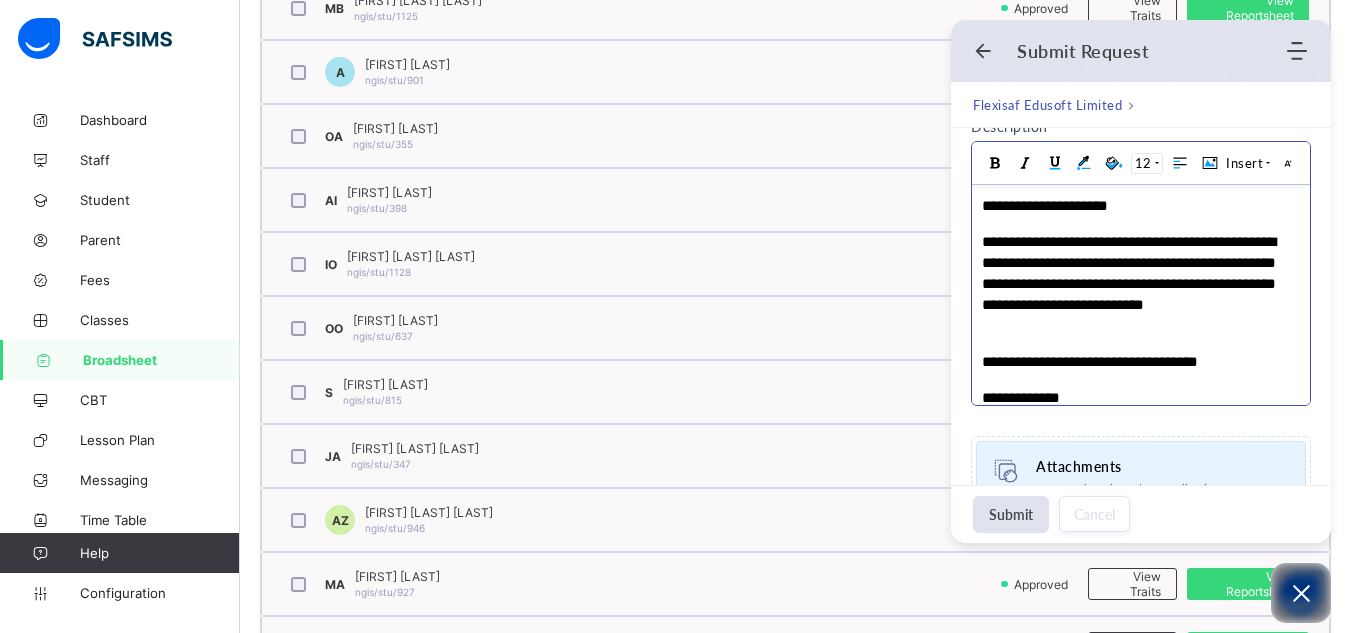 scroll, scrollTop: 470, scrollLeft: 0, axis: vertical 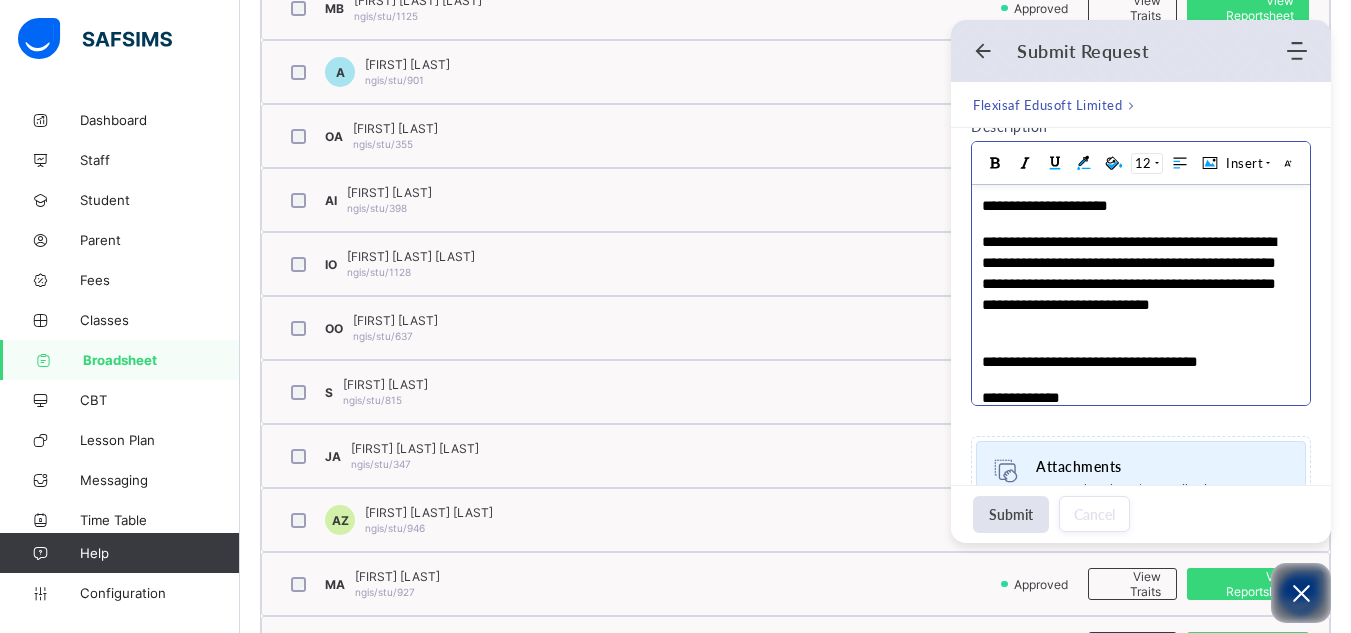 click on "**********" at bounding box center (1130, 283) 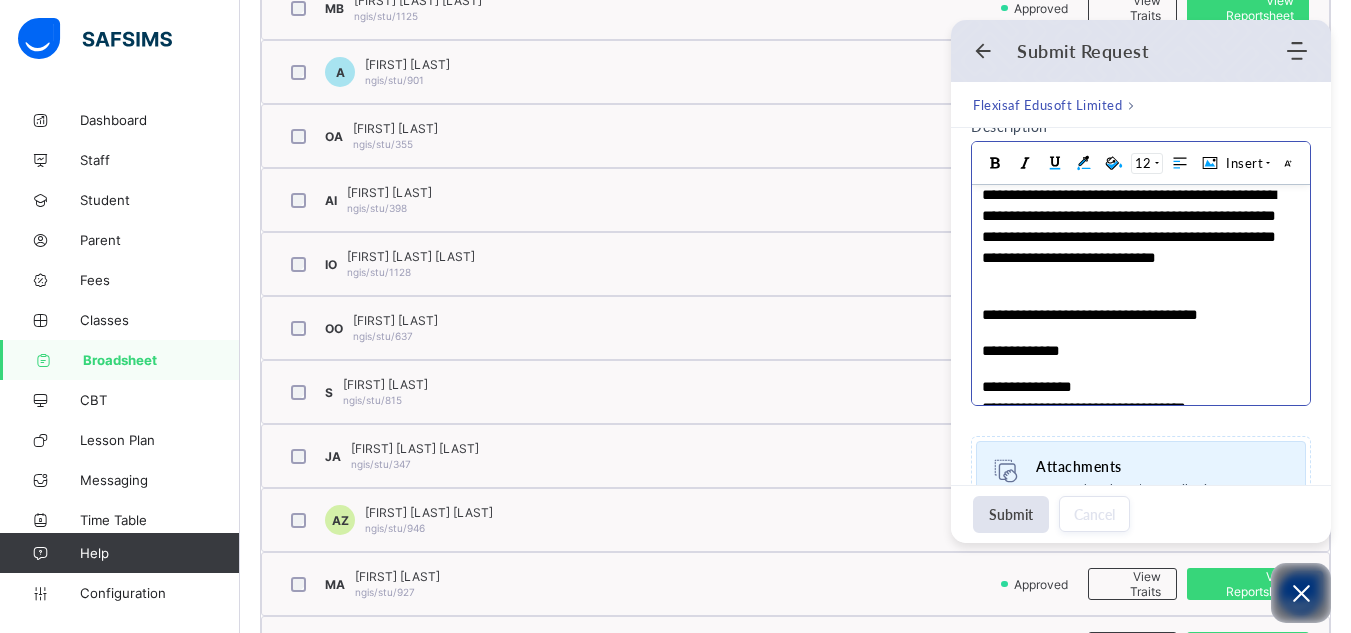 scroll, scrollTop: 70, scrollLeft: 0, axis: vertical 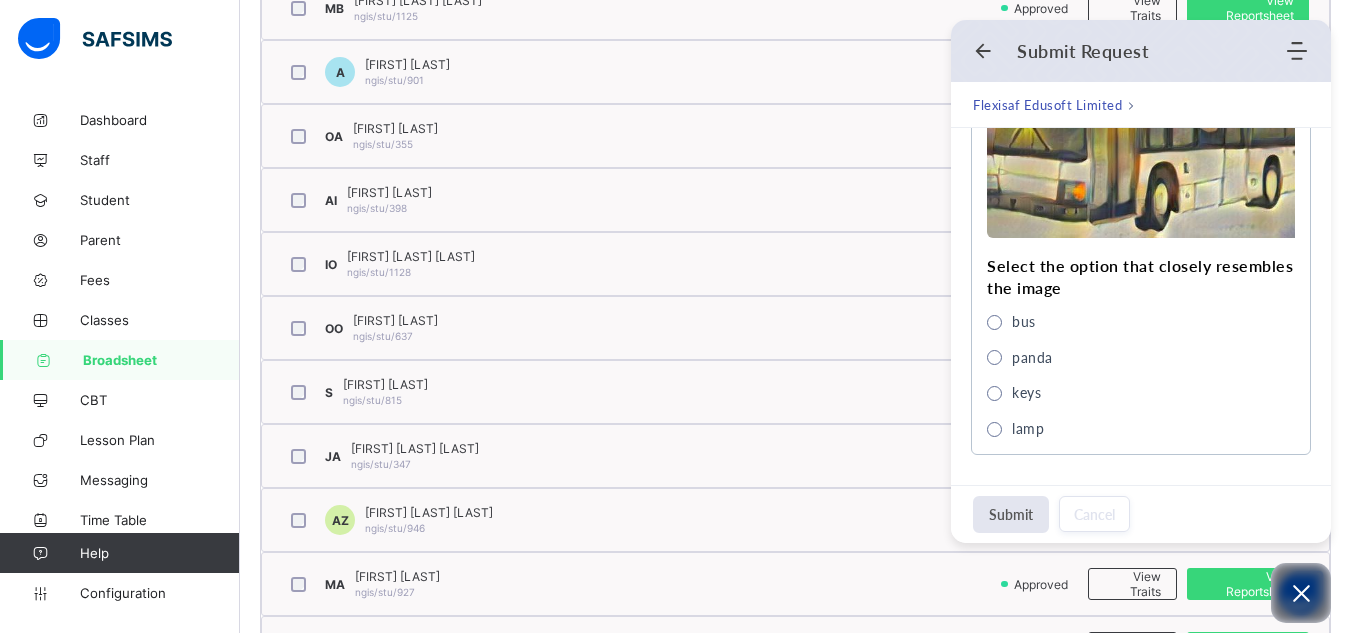 click on "Submit" at bounding box center (1011, 514) 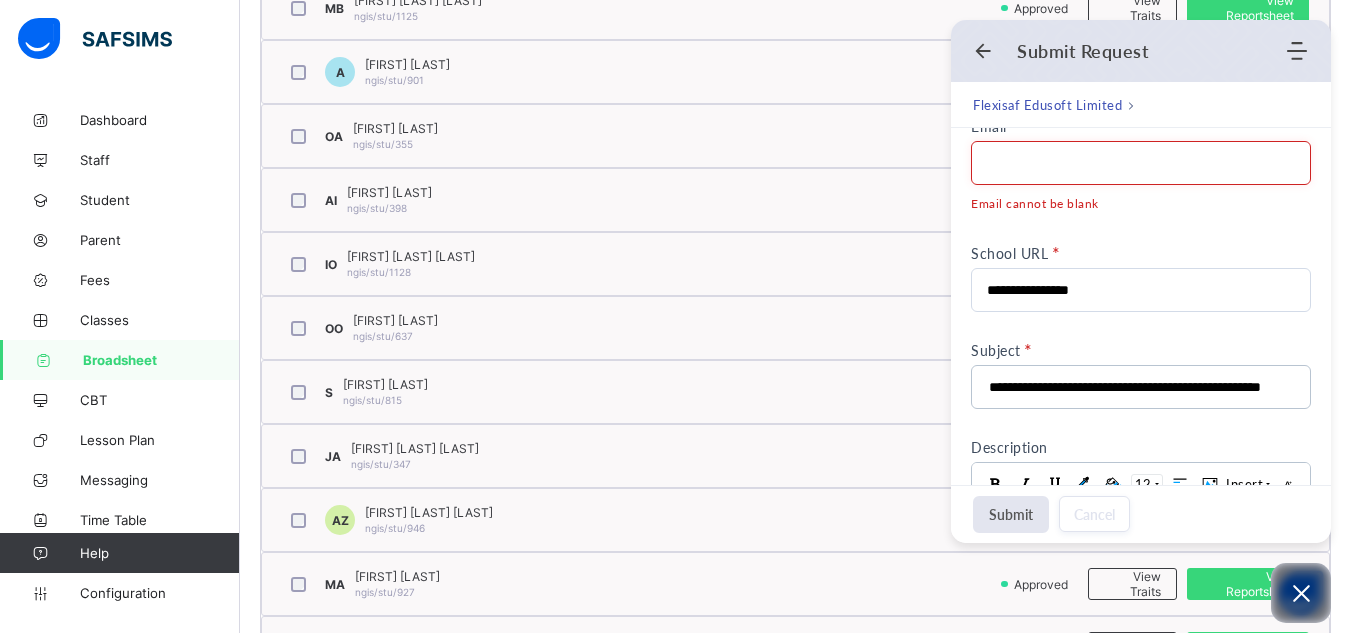 scroll, scrollTop: 169, scrollLeft: 0, axis: vertical 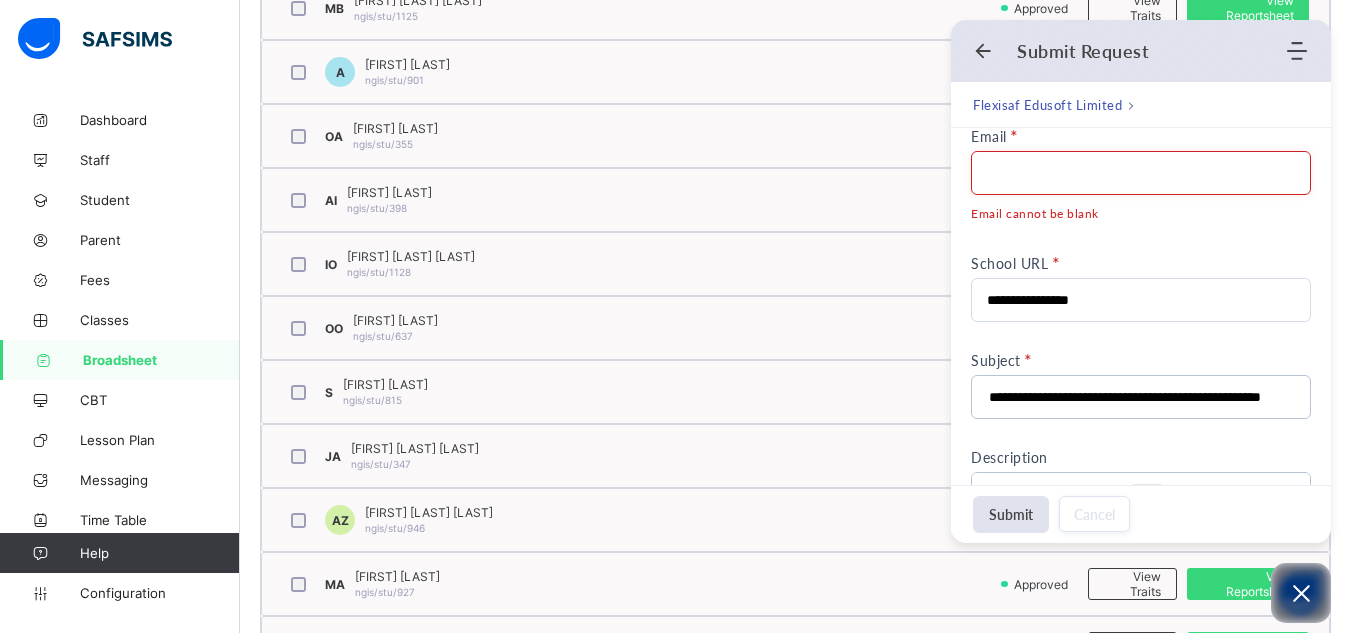 click on "Email" at bounding box center [1141, 173] 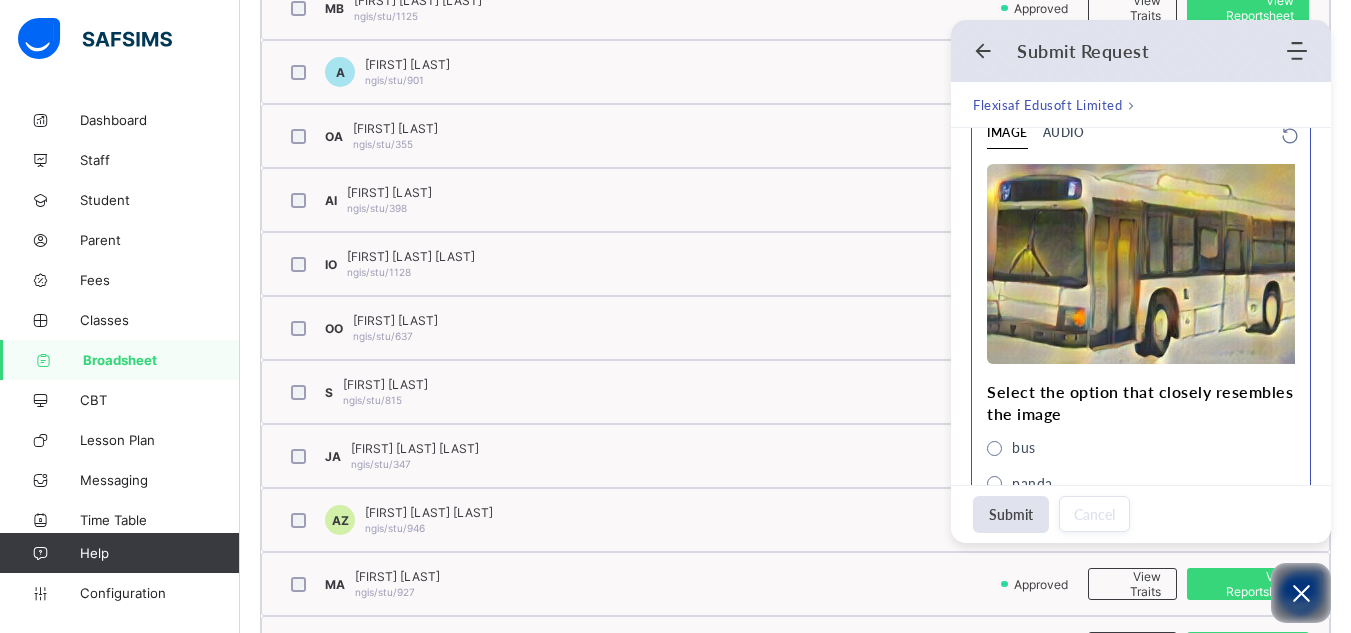 scroll, scrollTop: 969, scrollLeft: 0, axis: vertical 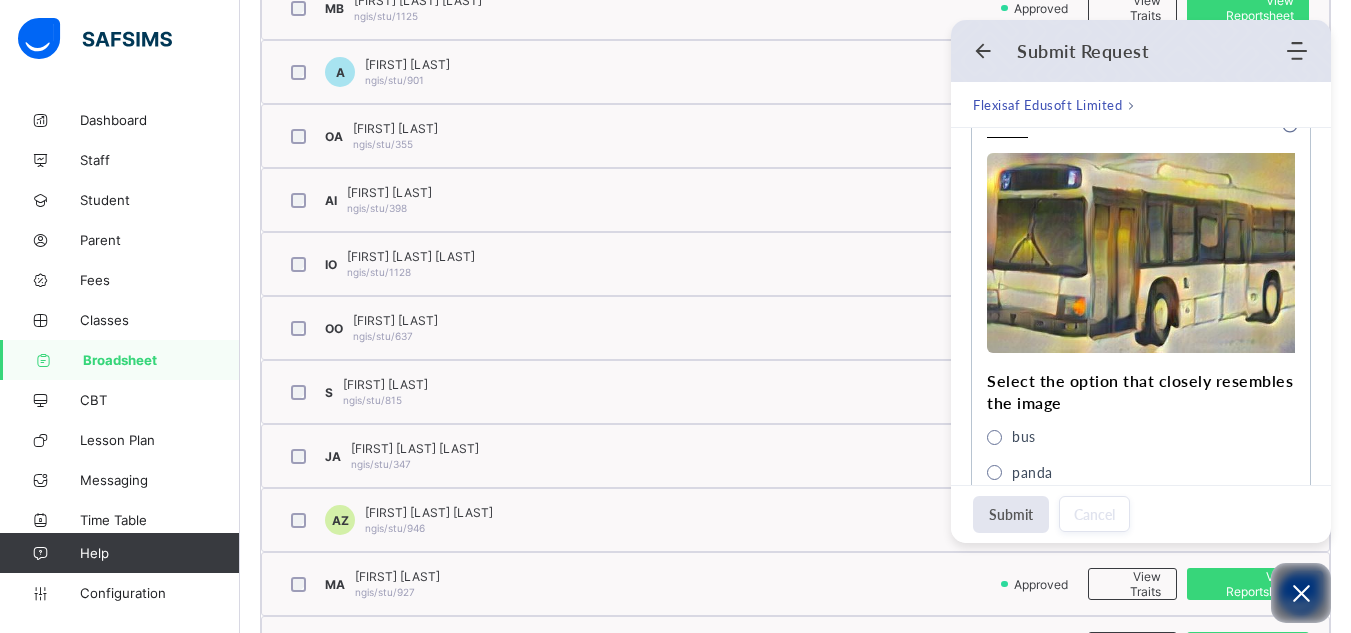 click on "Submit" at bounding box center [1011, 514] 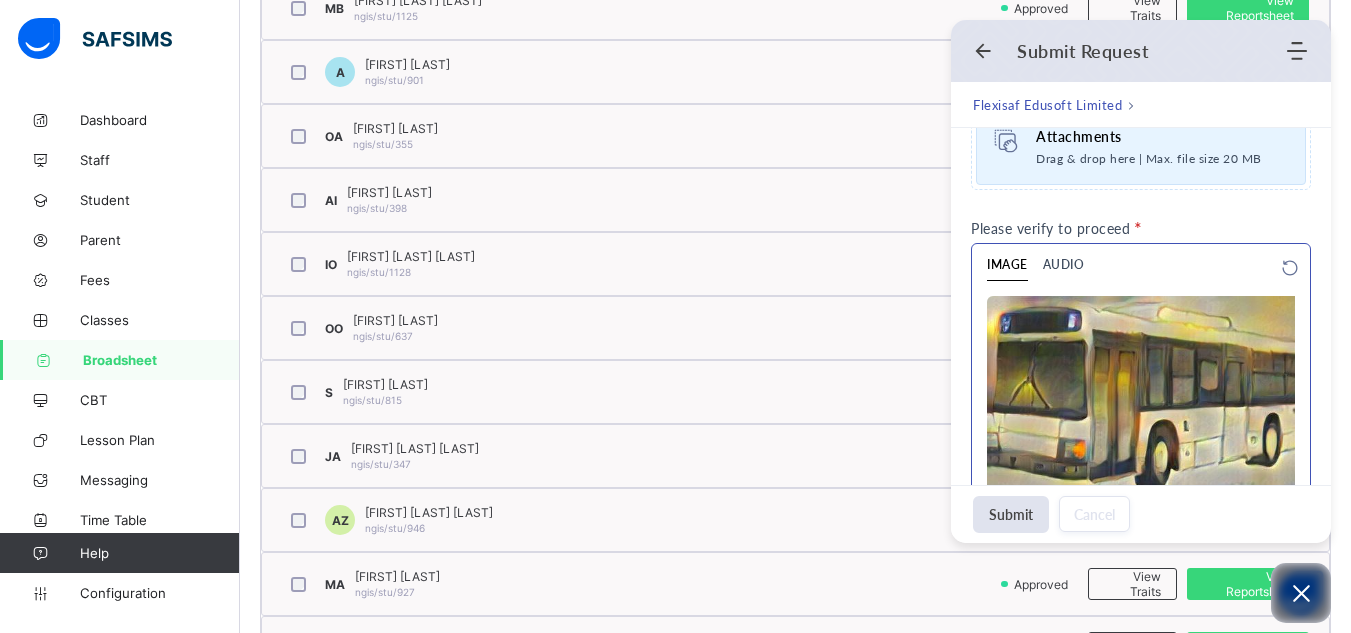 scroll, scrollTop: 1000, scrollLeft: 0, axis: vertical 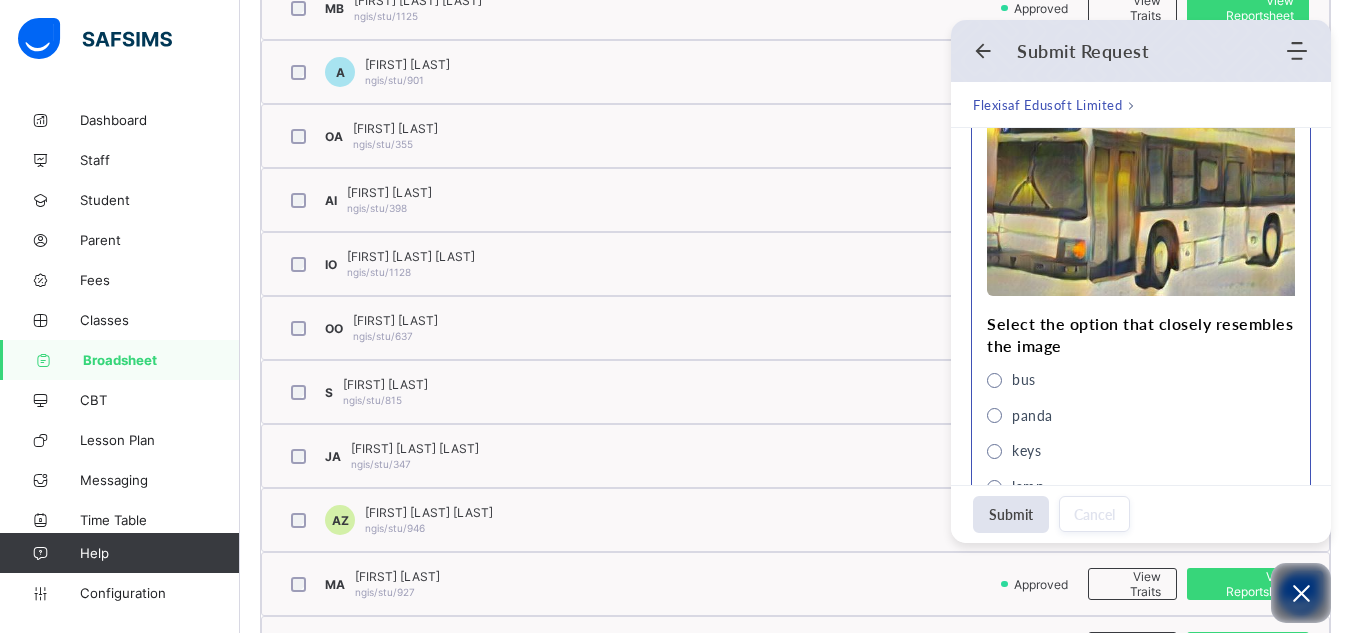 click at bounding box center (994, 380) 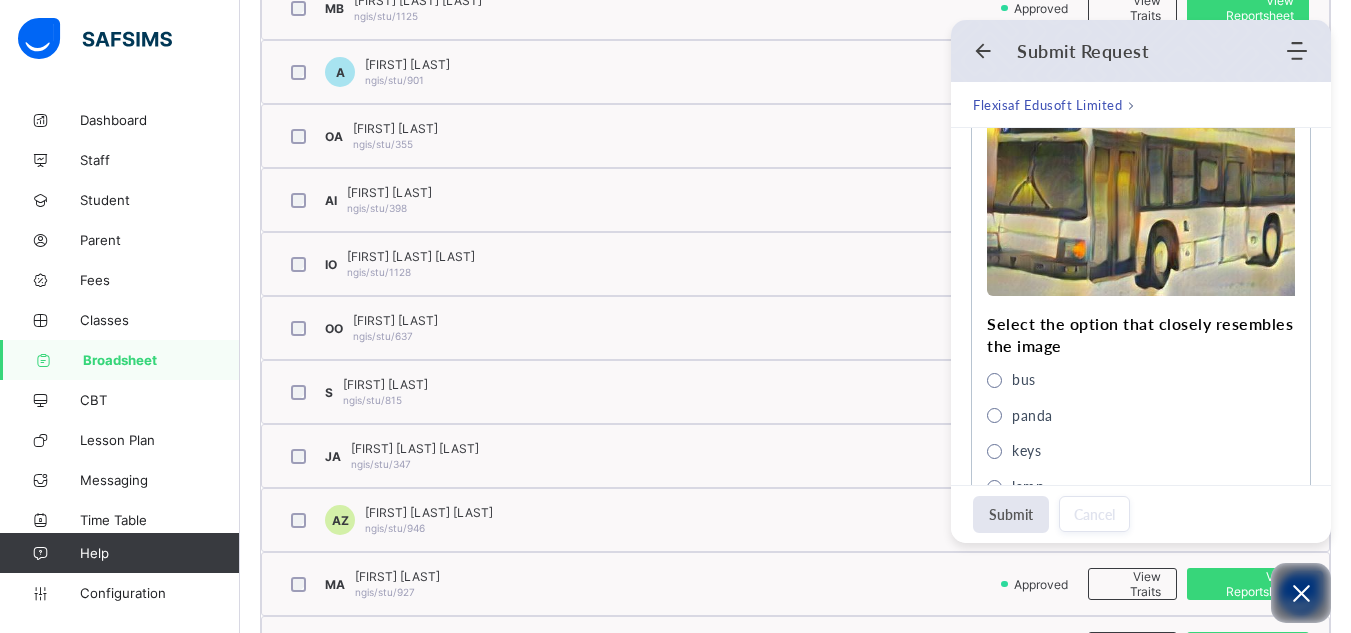 click on "Submit" at bounding box center (1011, 514) 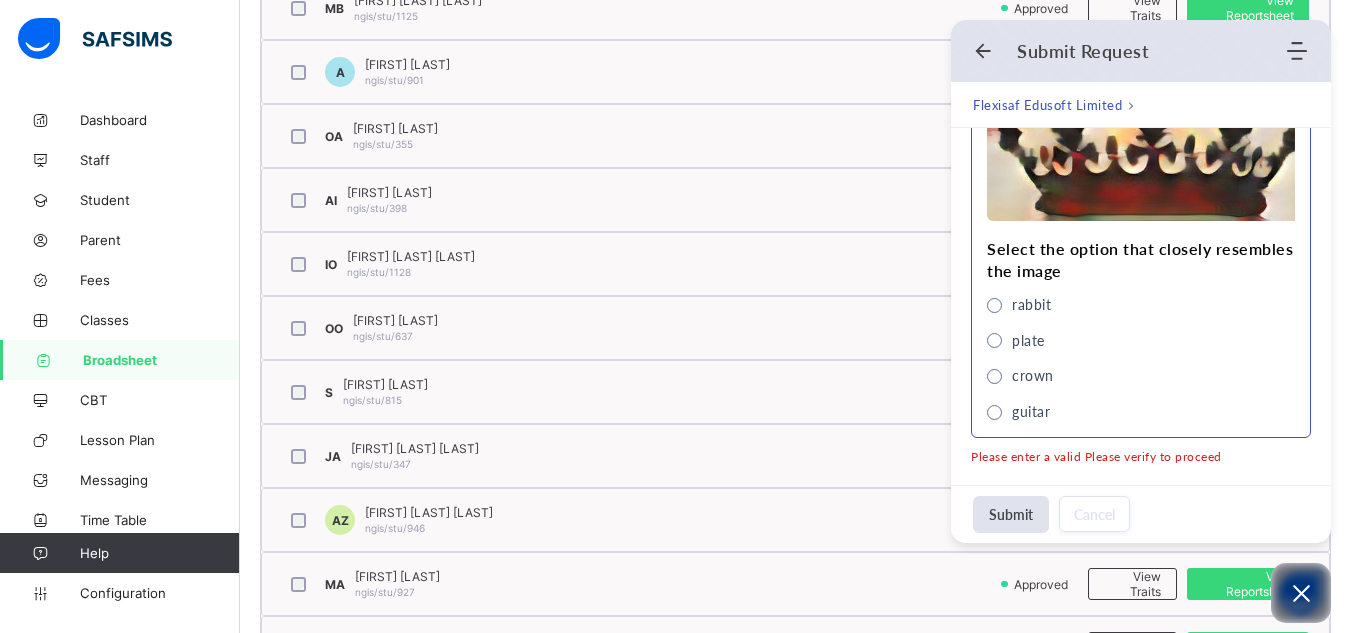 scroll, scrollTop: 1088, scrollLeft: 0, axis: vertical 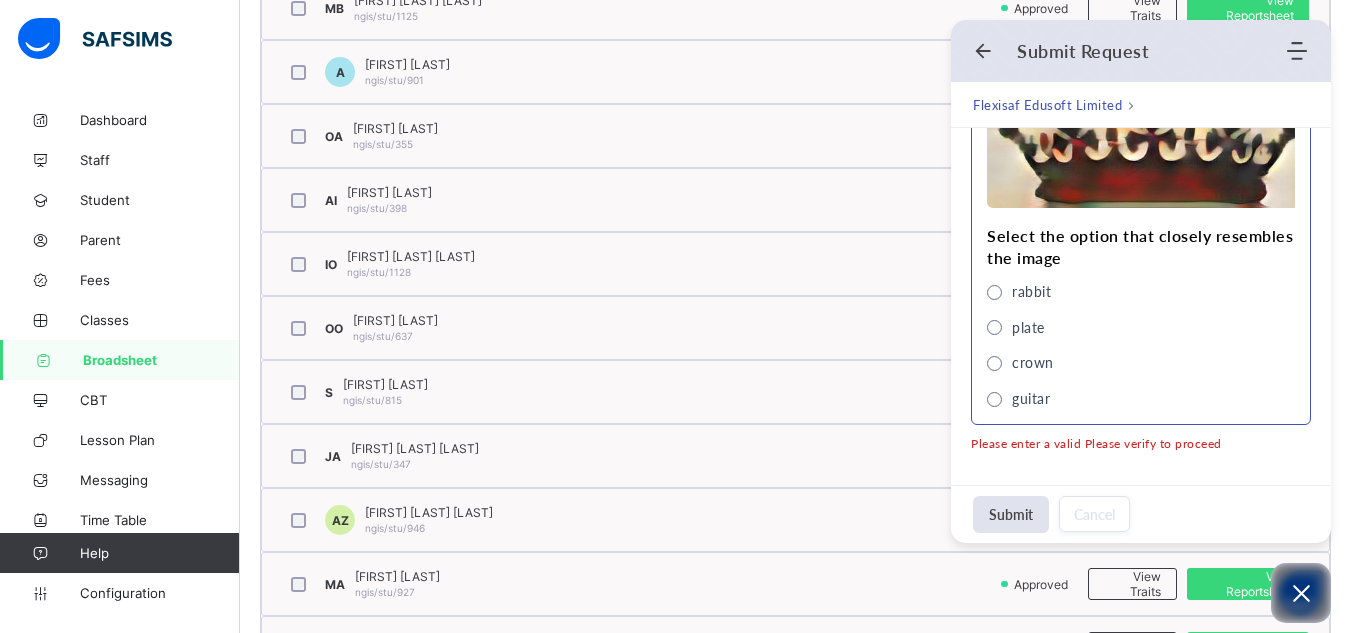 click at bounding box center [994, 363] 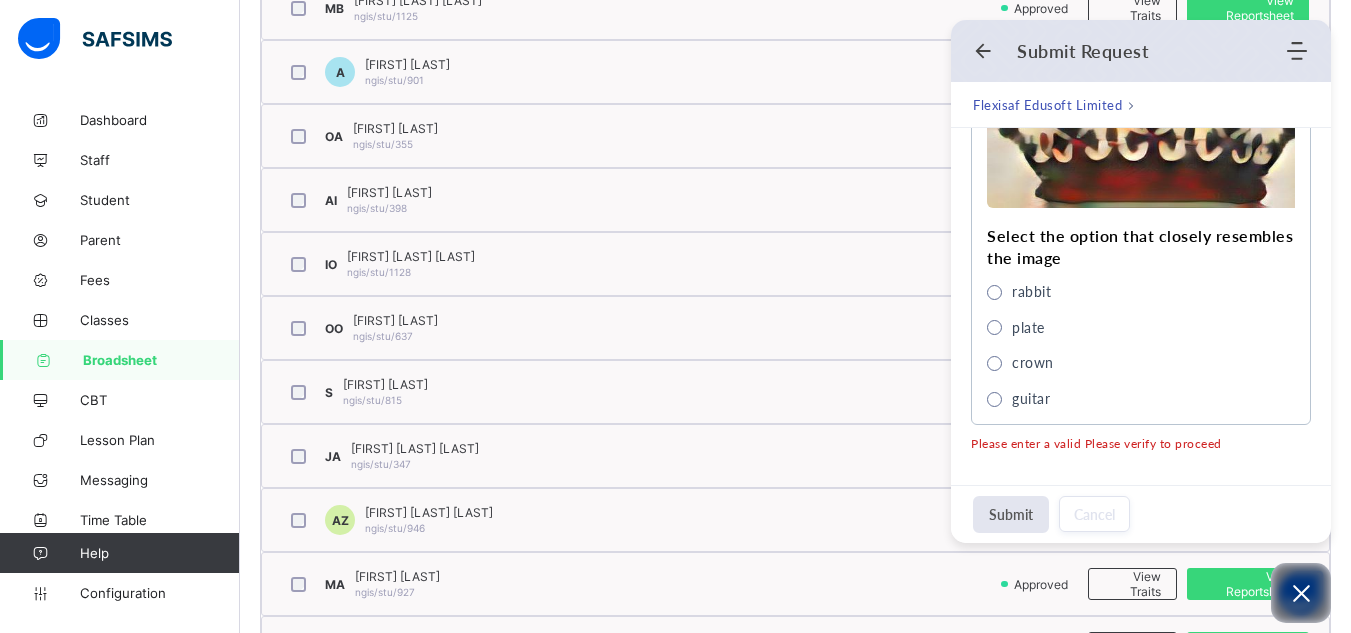 click on "Submit" at bounding box center [1011, 514] 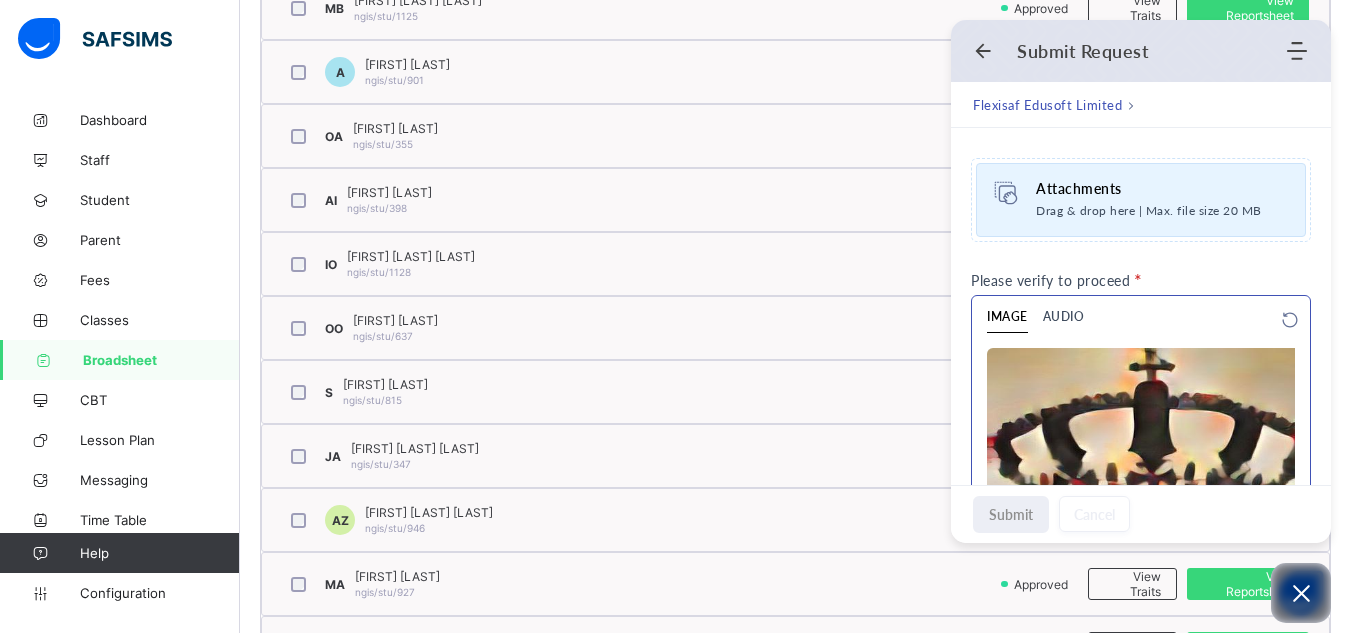 scroll, scrollTop: 688, scrollLeft: 0, axis: vertical 